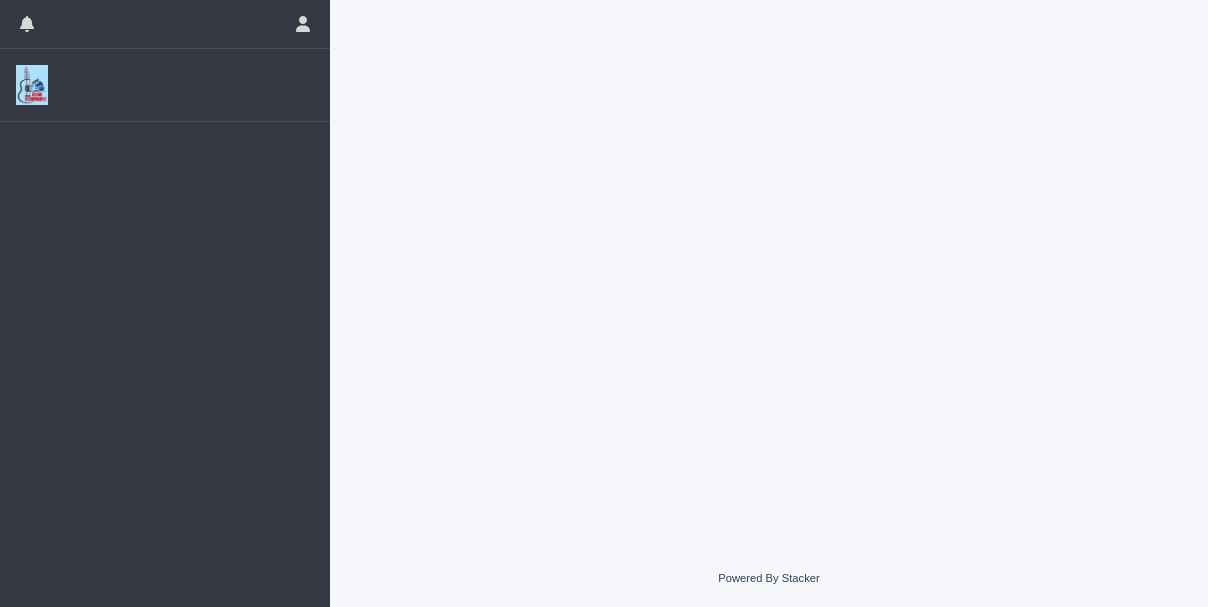 scroll, scrollTop: 0, scrollLeft: 0, axis: both 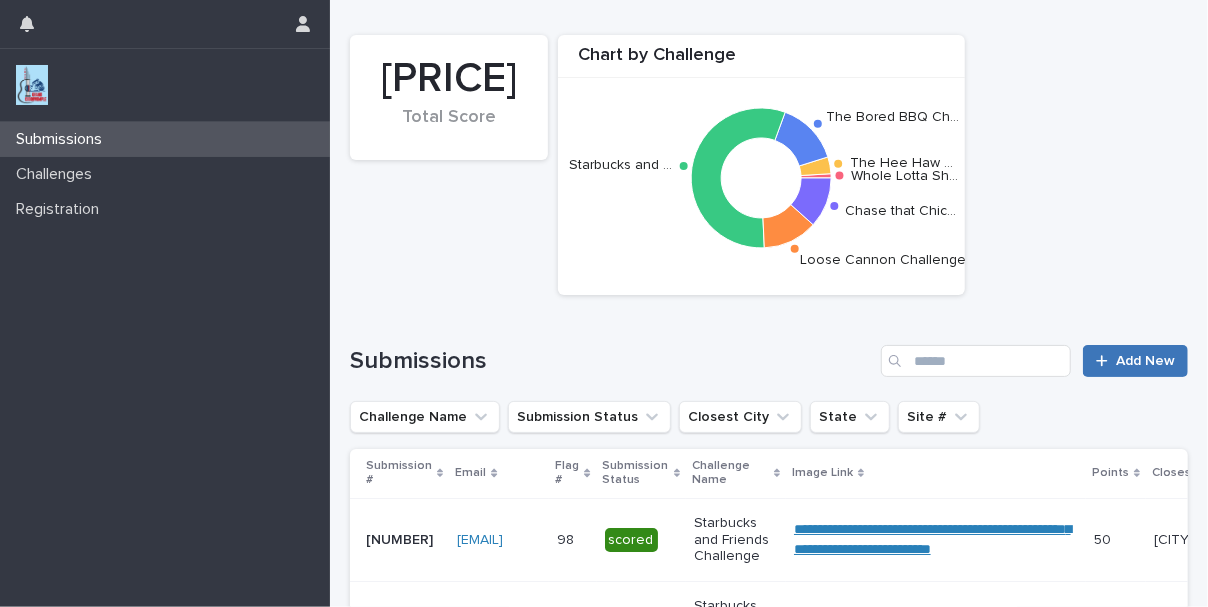 click on "Add New" at bounding box center [1145, 361] 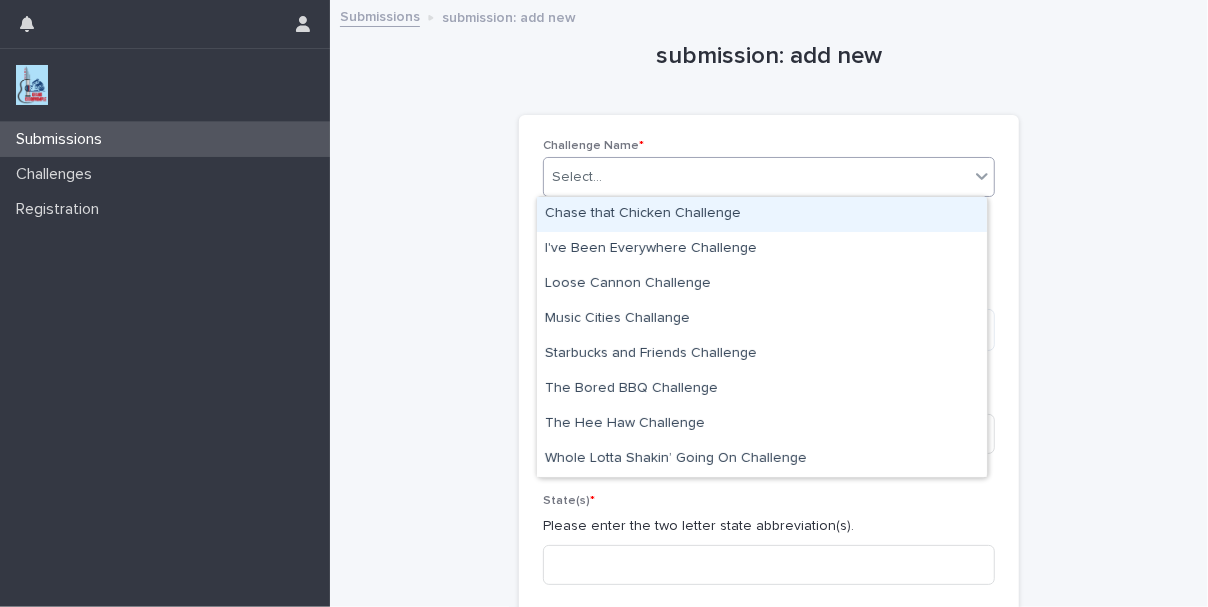 click on "Select..." at bounding box center (756, 177) 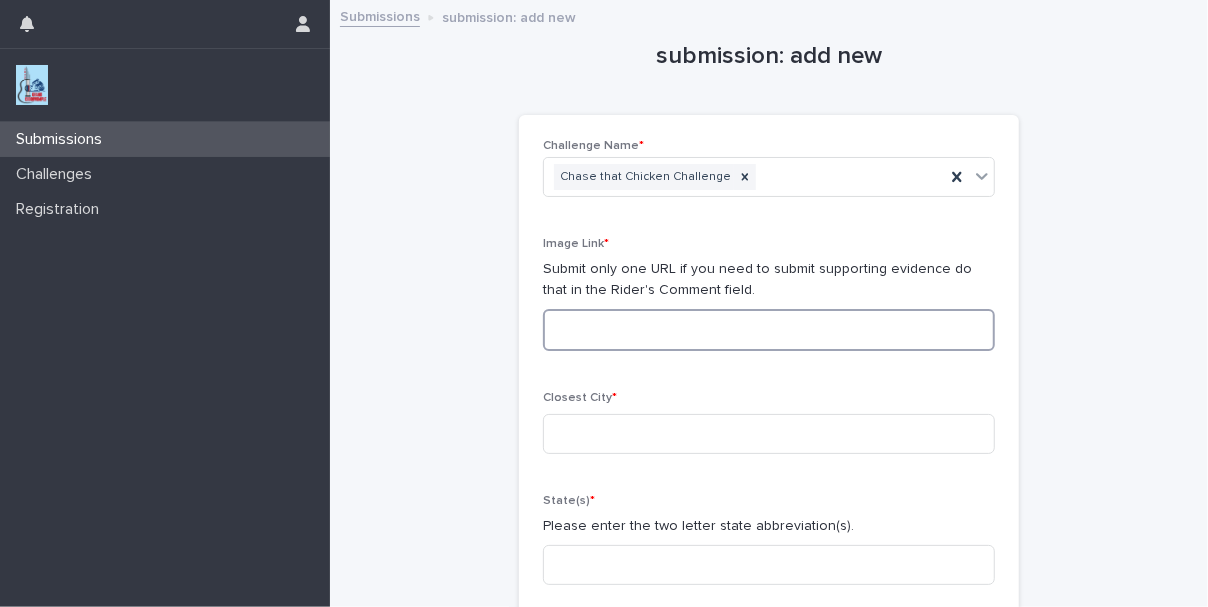 paste on "**********" 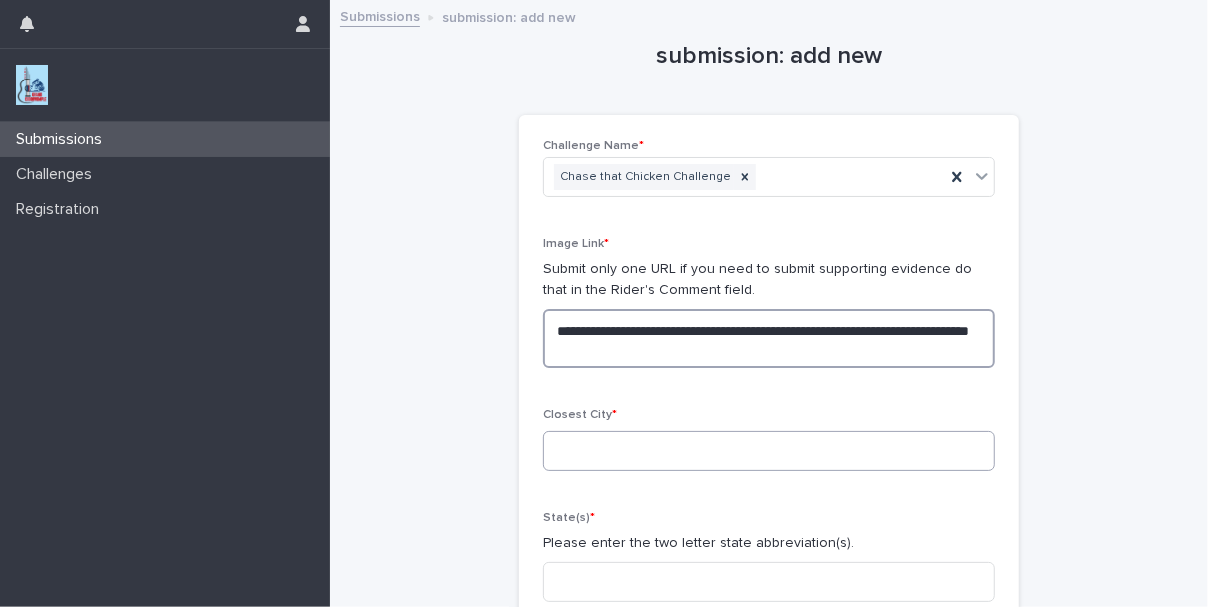 type on "**********" 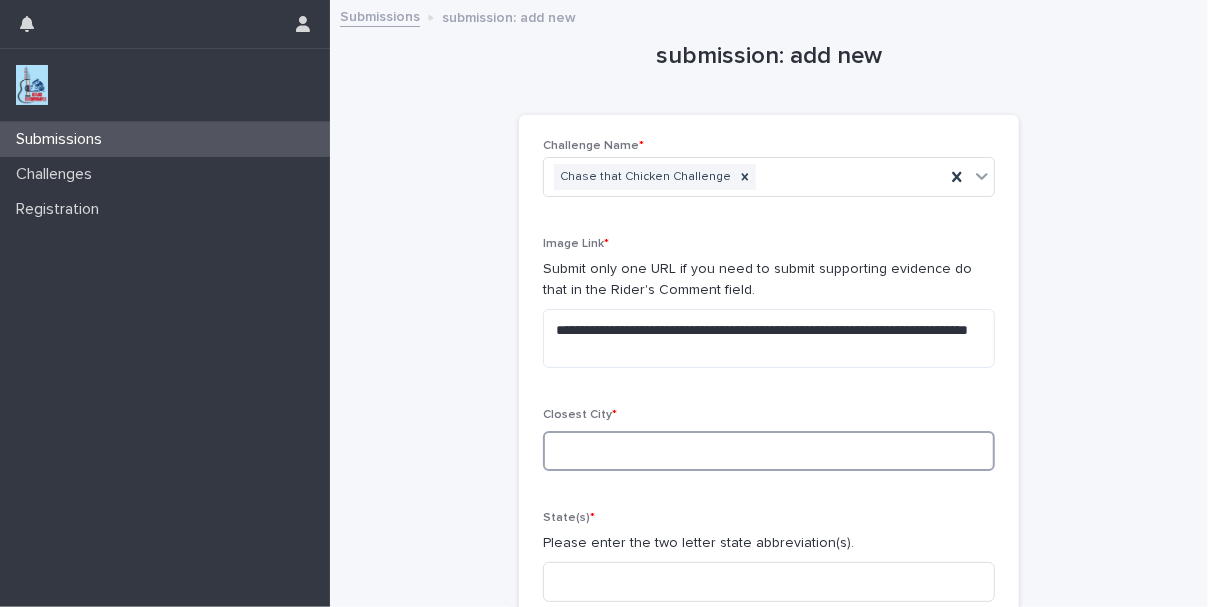 click at bounding box center (769, 451) 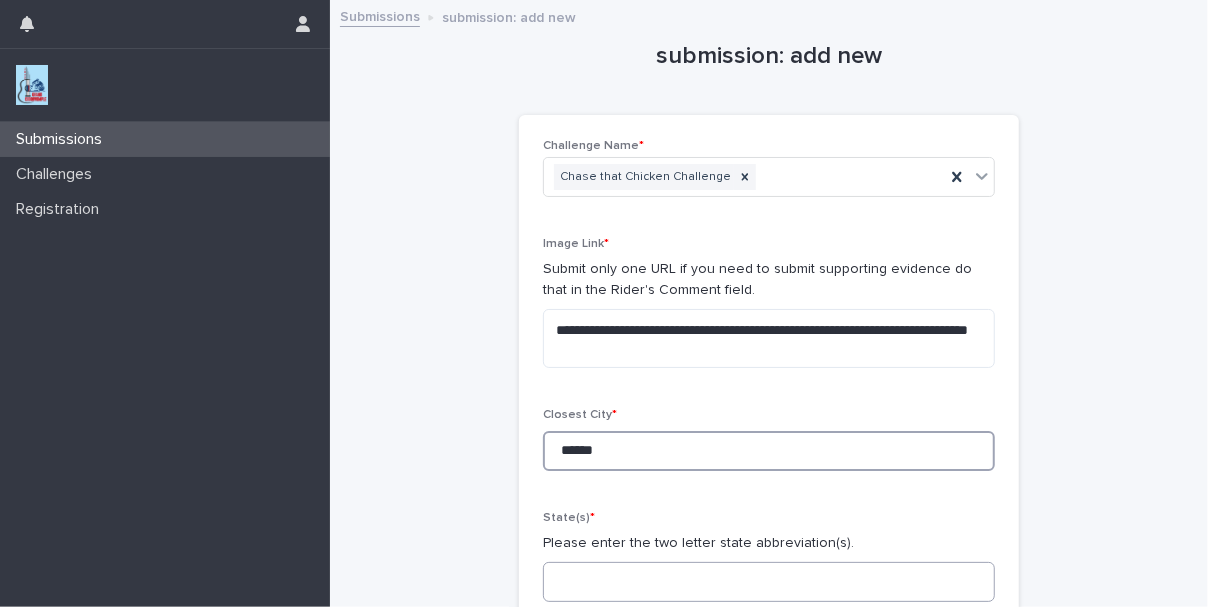 type on "******" 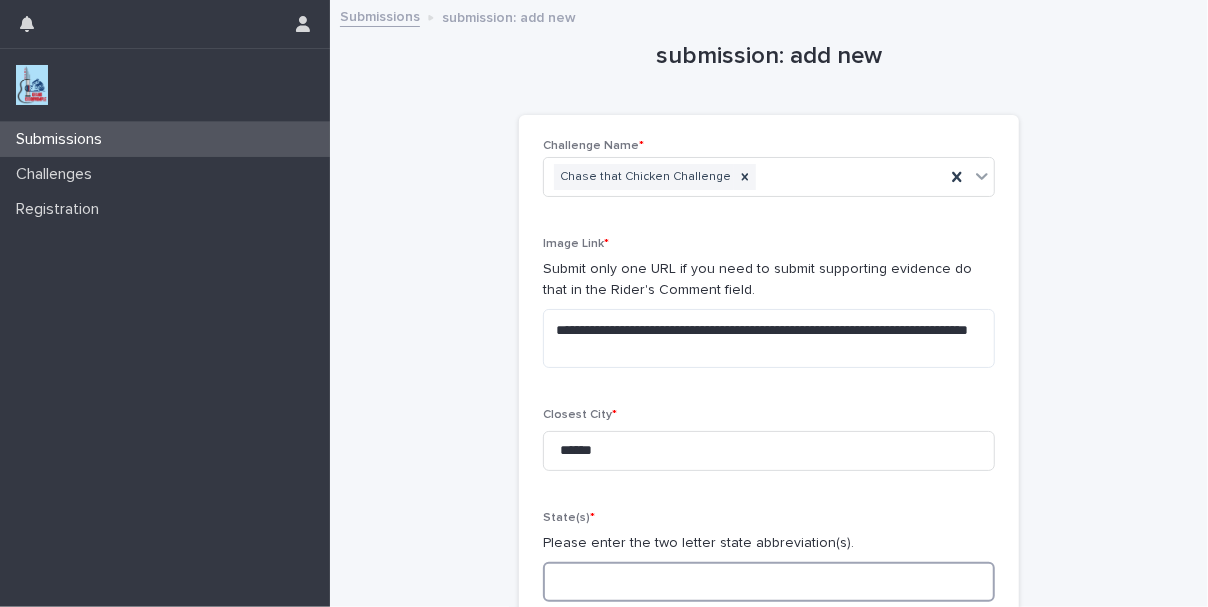 click at bounding box center (769, 582) 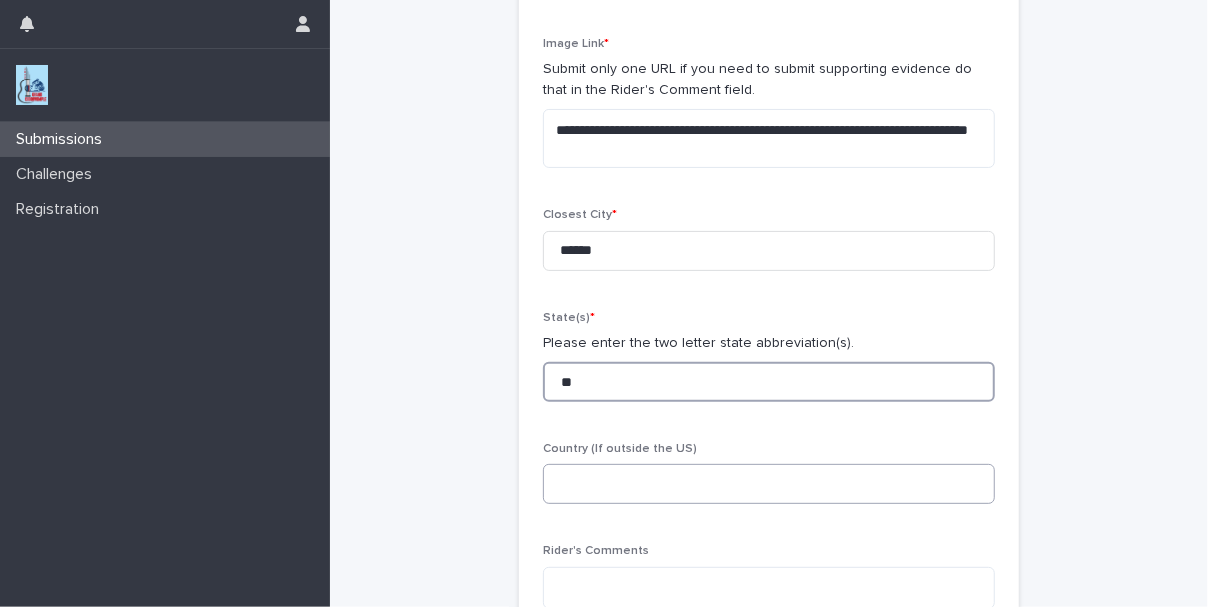 scroll, scrollTop: 400, scrollLeft: 0, axis: vertical 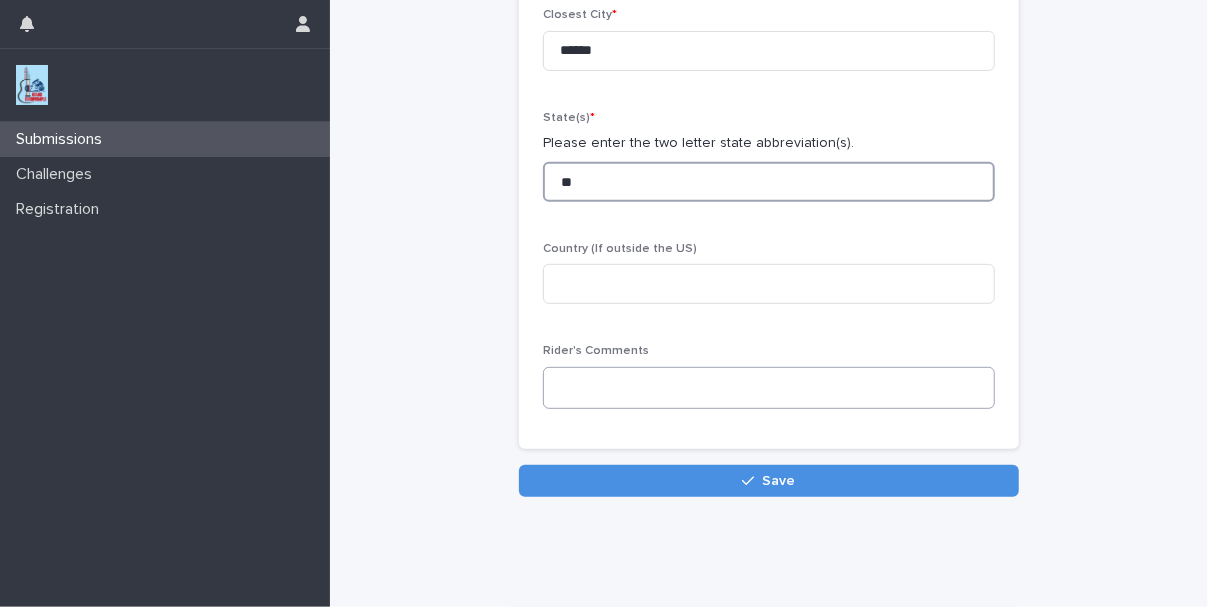 type on "**" 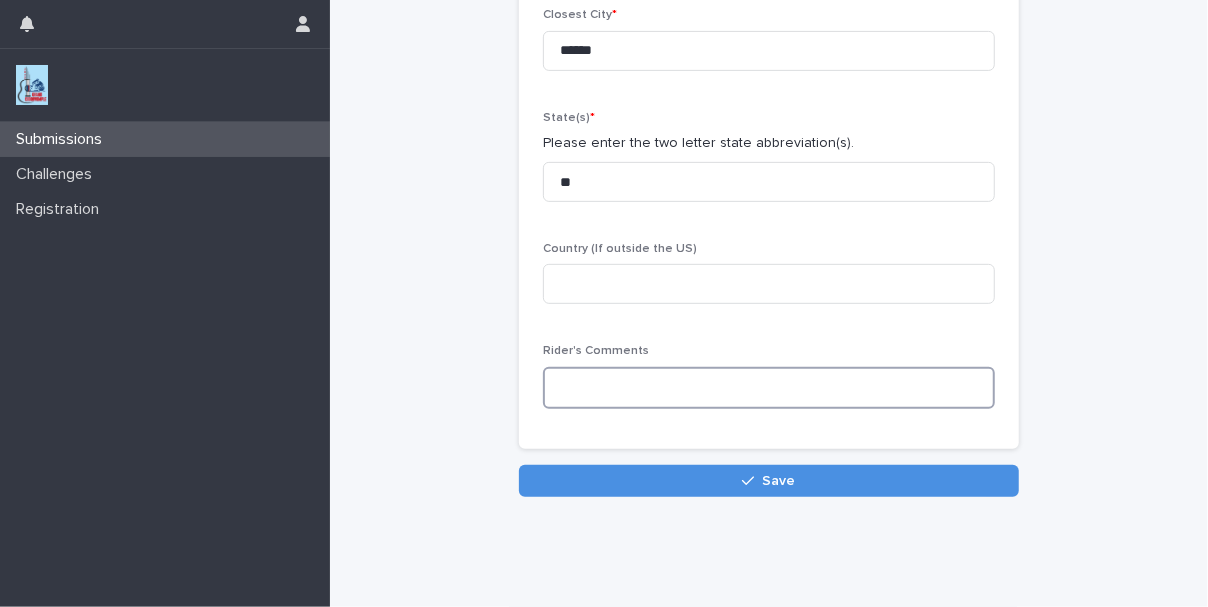 click at bounding box center [769, 388] 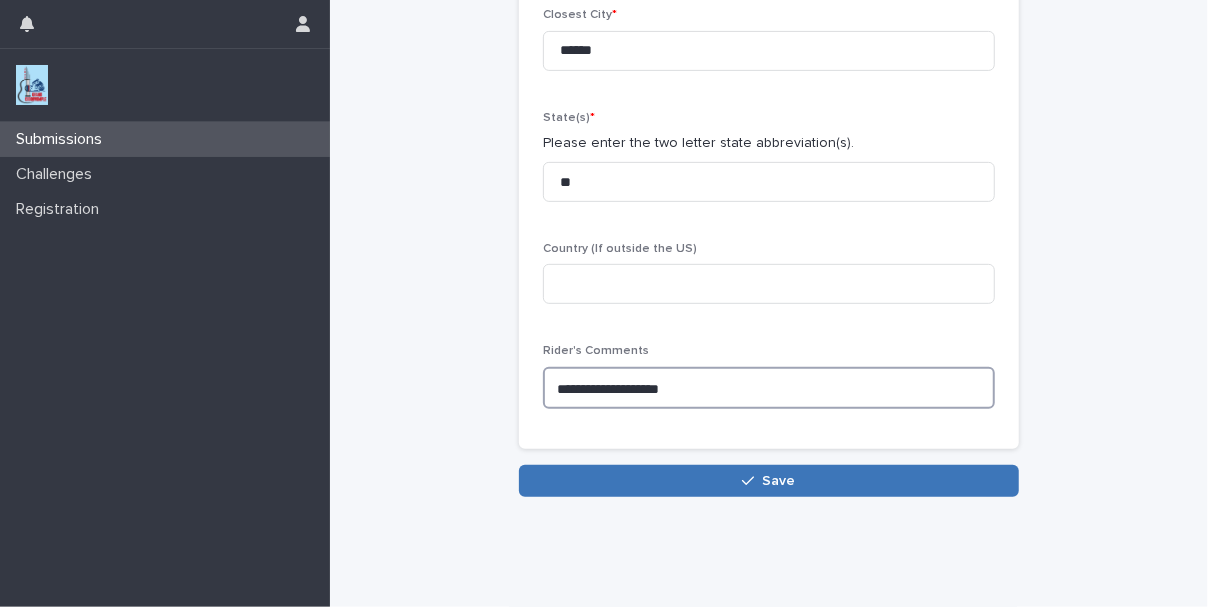 type on "**********" 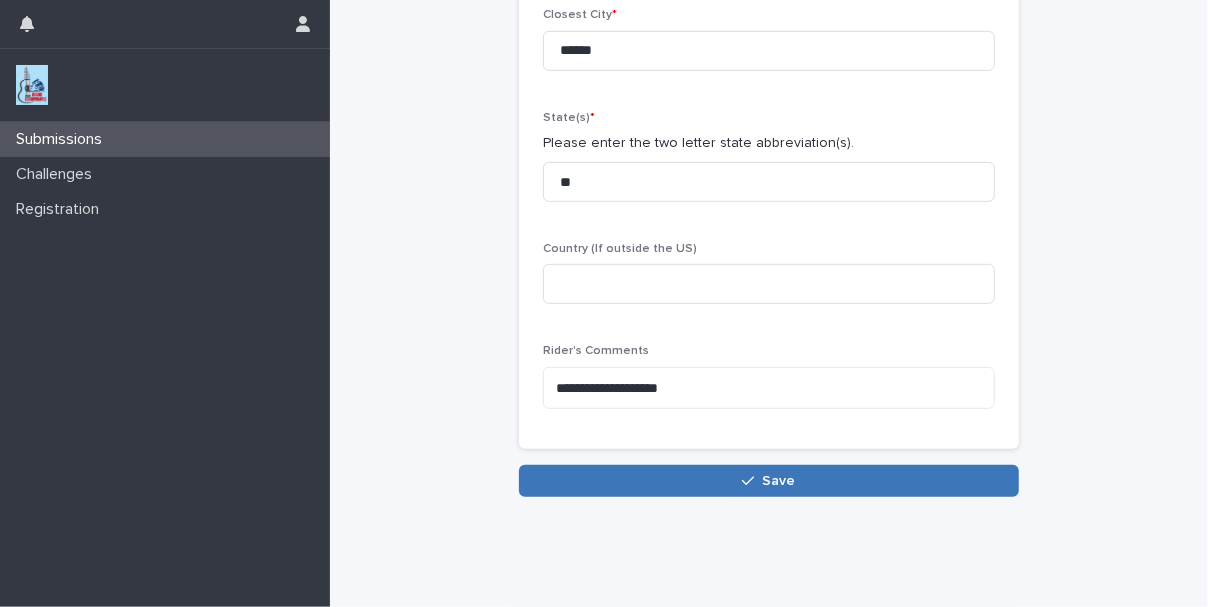 click on "Save" at bounding box center (769, 481) 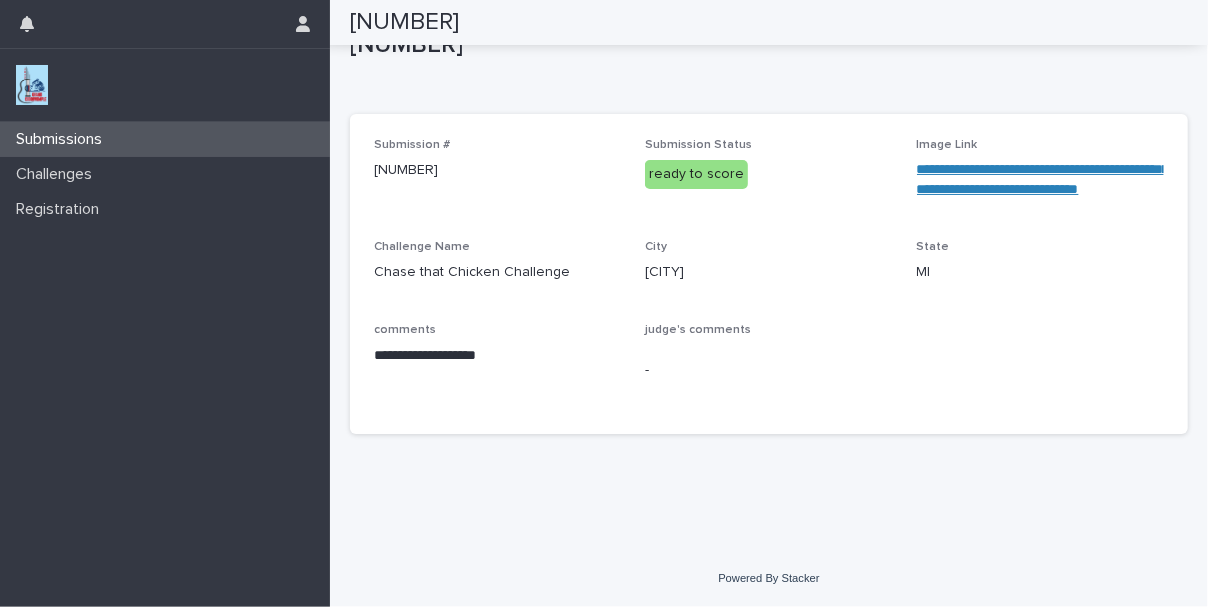 scroll, scrollTop: 51, scrollLeft: 0, axis: vertical 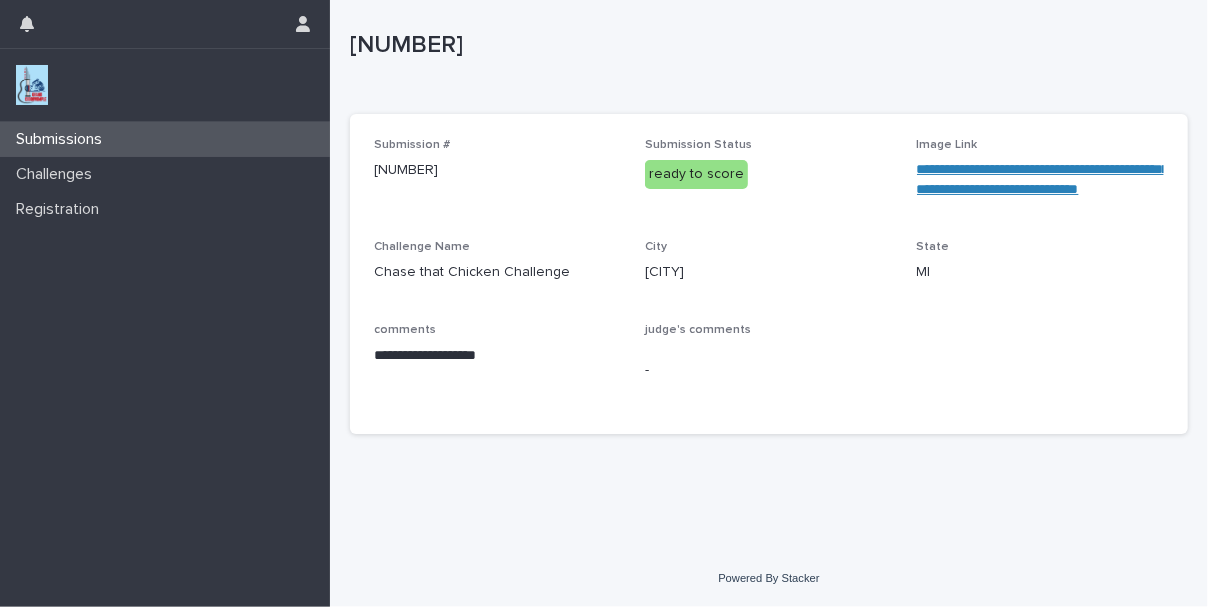 click at bounding box center (32, 85) 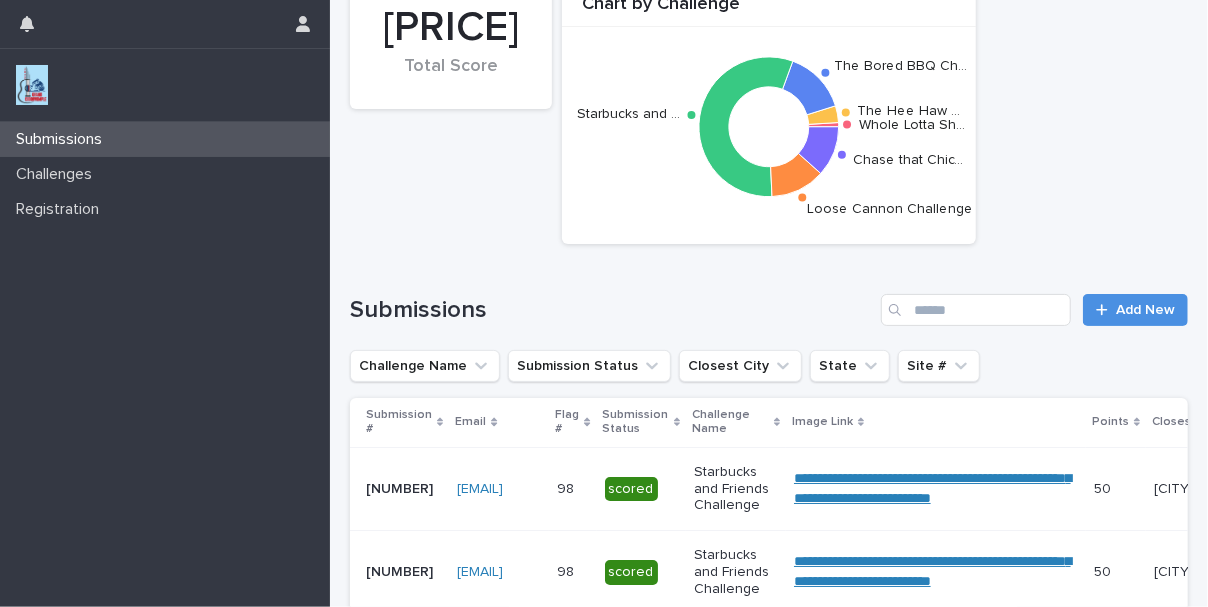 scroll, scrollTop: 0, scrollLeft: 0, axis: both 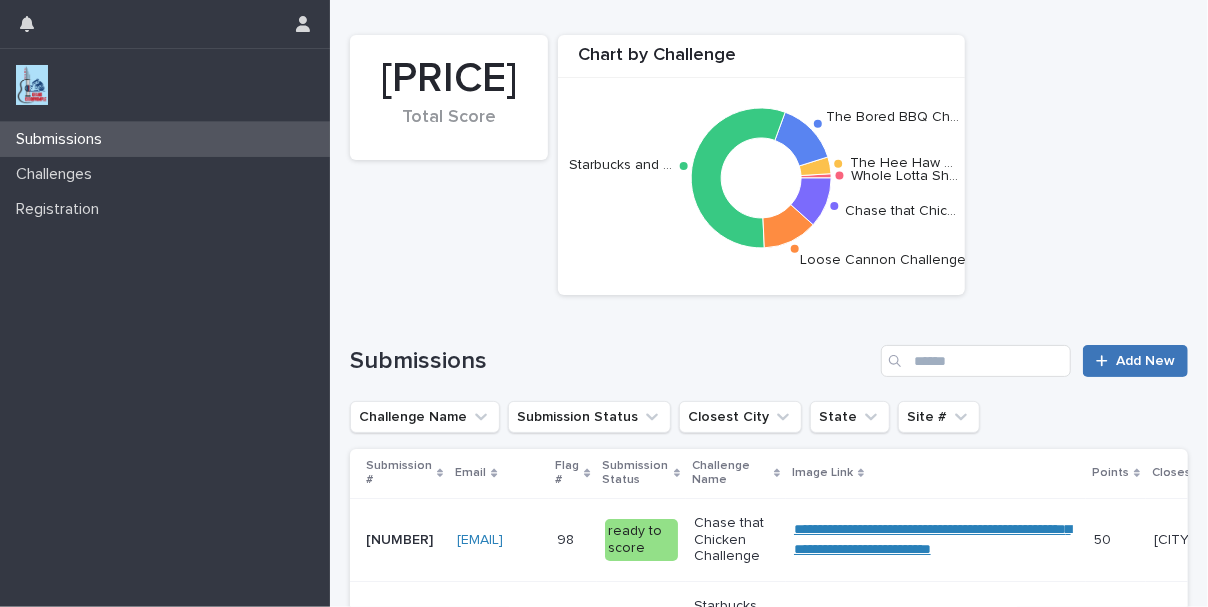click on "Add New" at bounding box center (1145, 361) 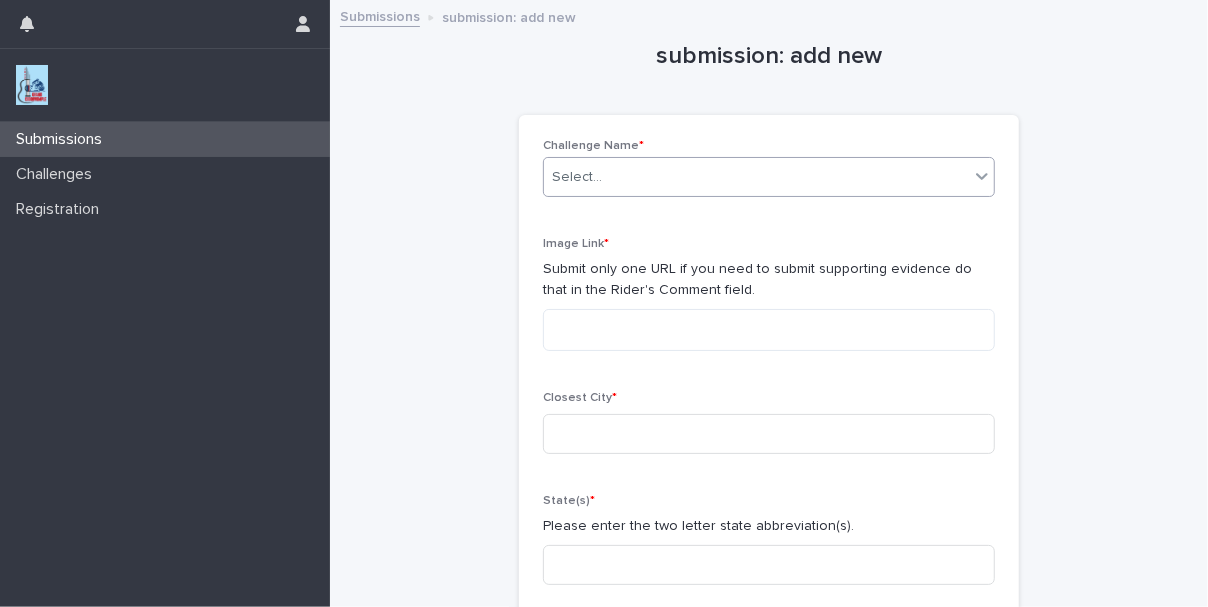 click on "Select..." at bounding box center (756, 177) 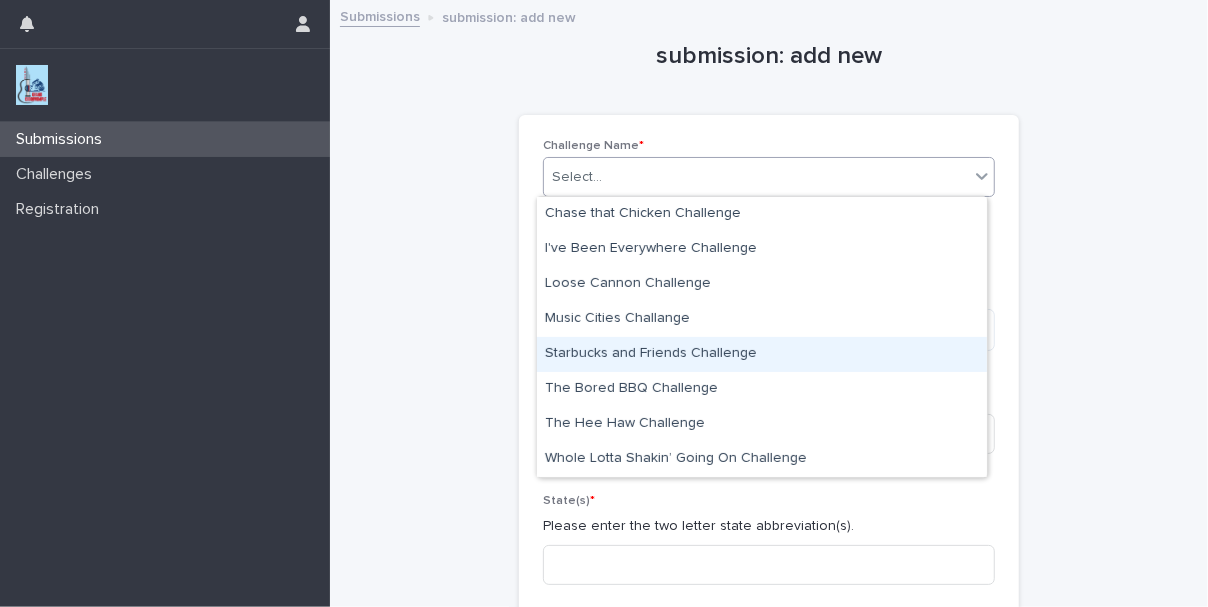 click on "Starbucks and Friends Challenge" at bounding box center [762, 354] 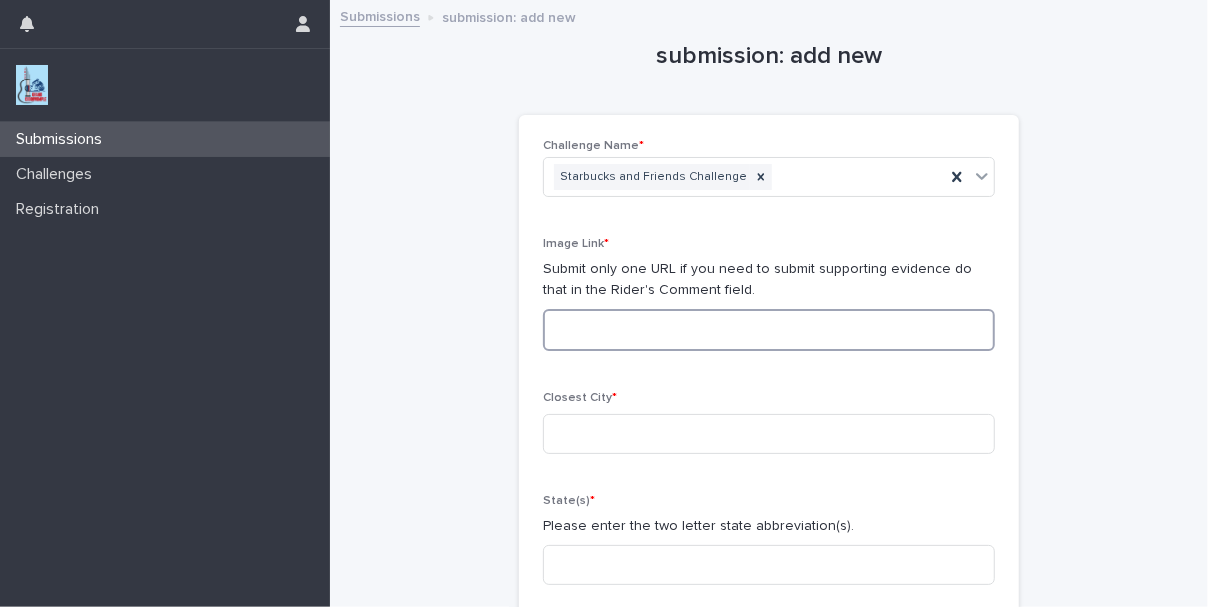 click at bounding box center [769, 330] 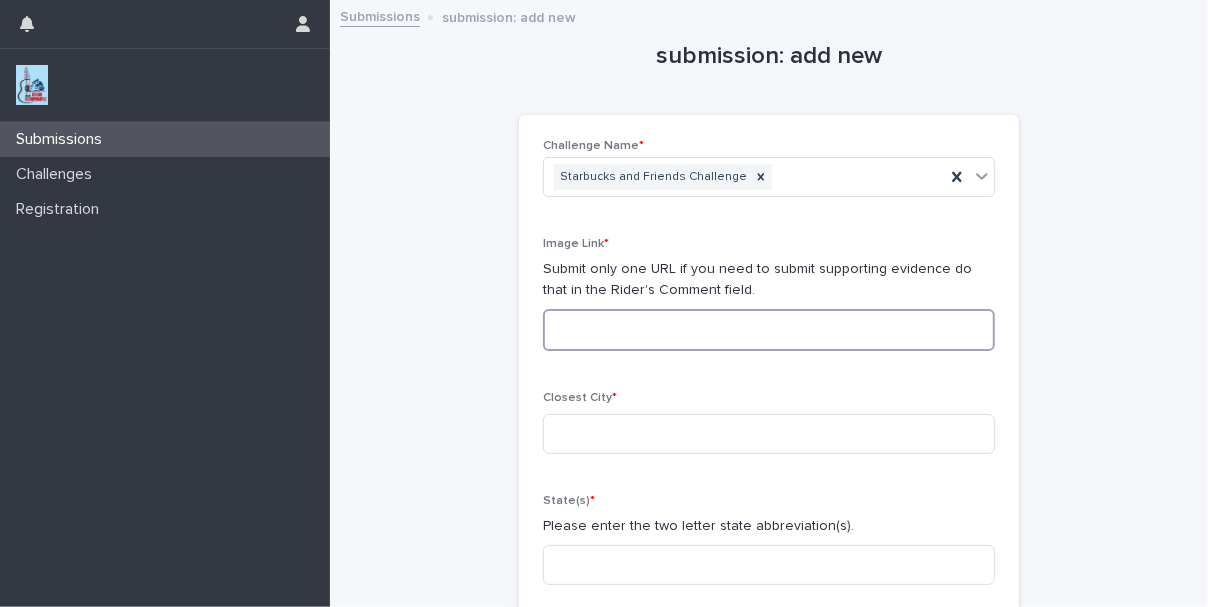 paste on "**********" 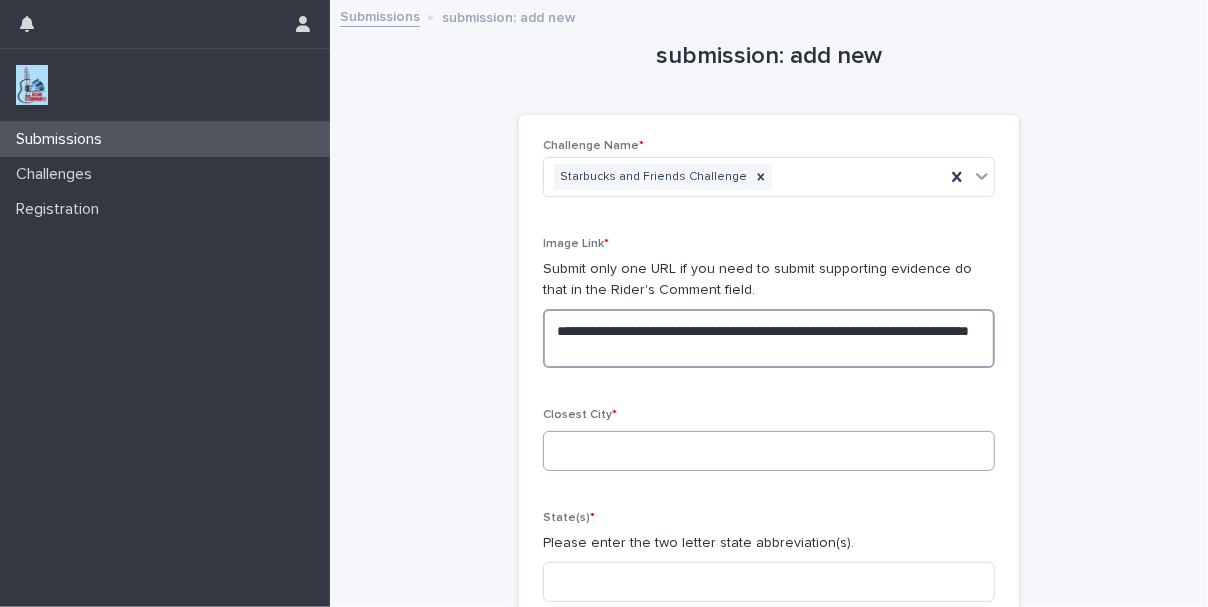 type on "**********" 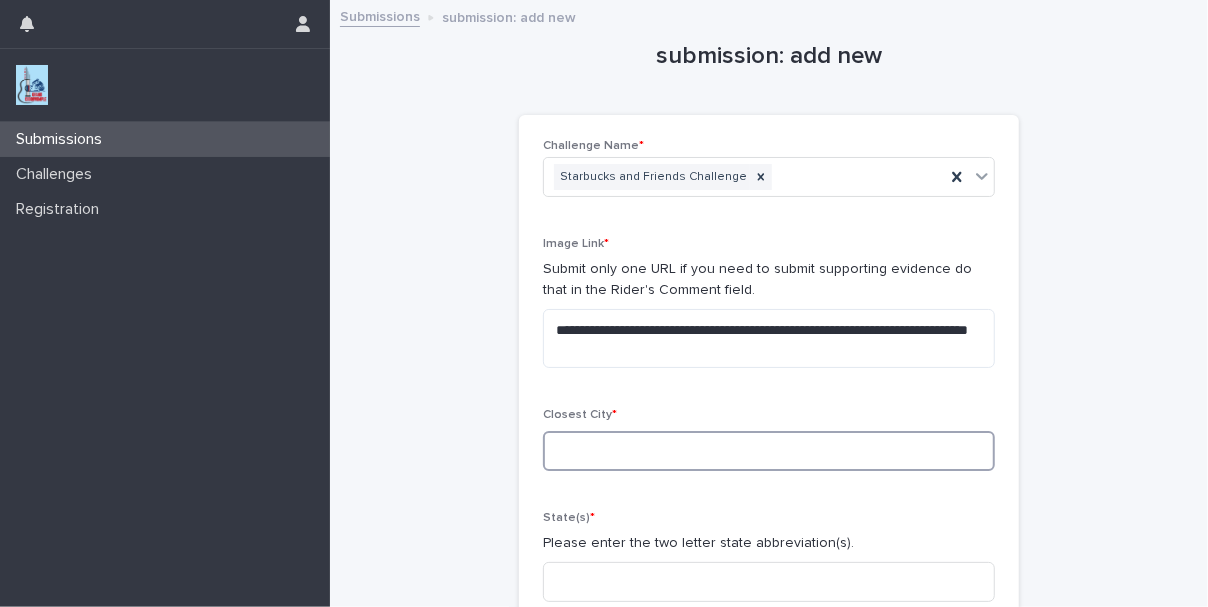 click at bounding box center (769, 451) 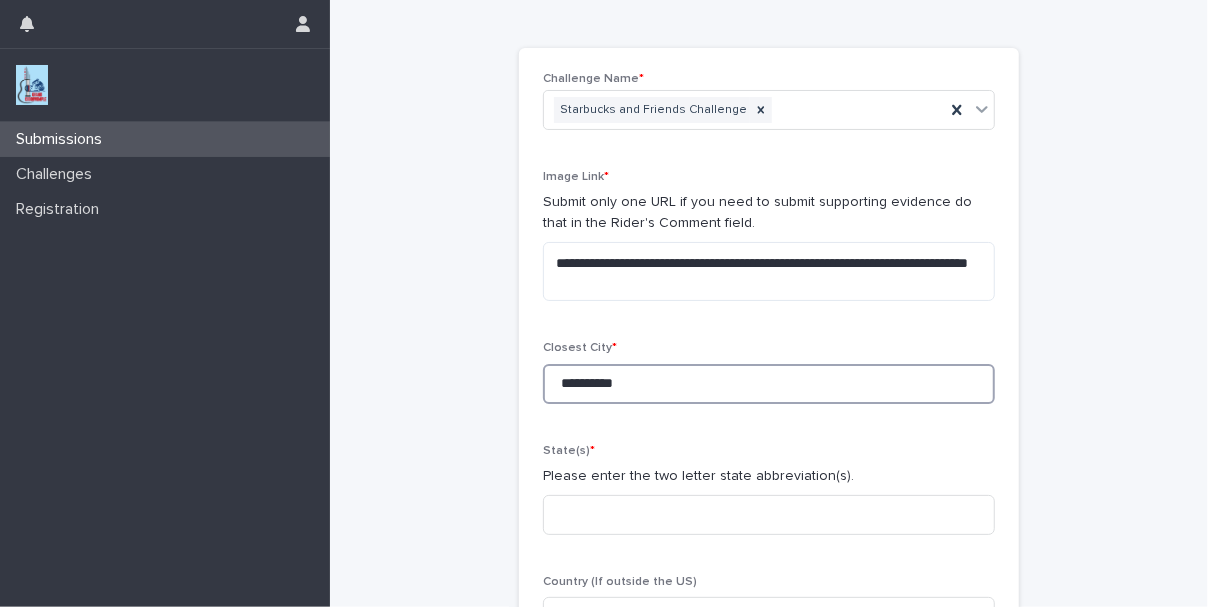 scroll, scrollTop: 100, scrollLeft: 0, axis: vertical 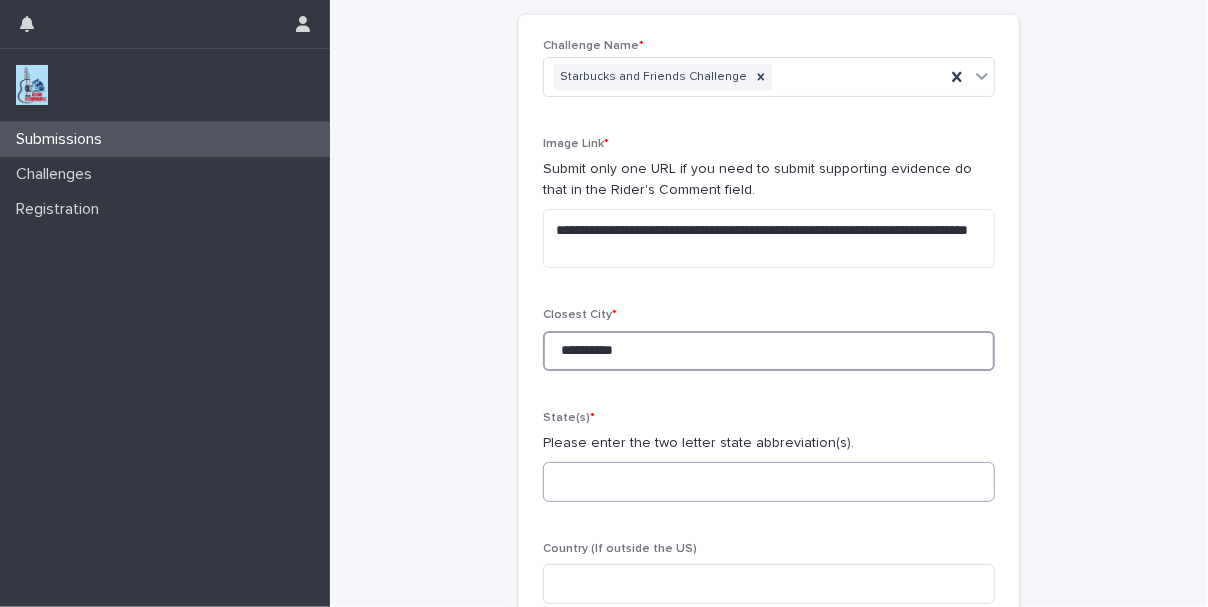 type on "**********" 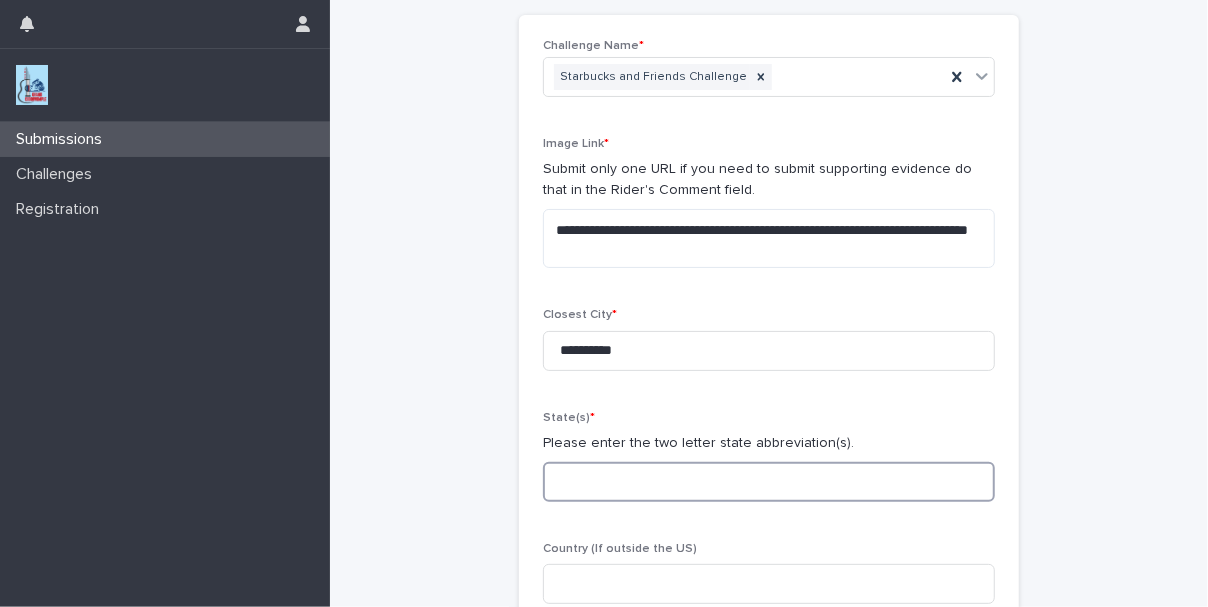 click at bounding box center [769, 482] 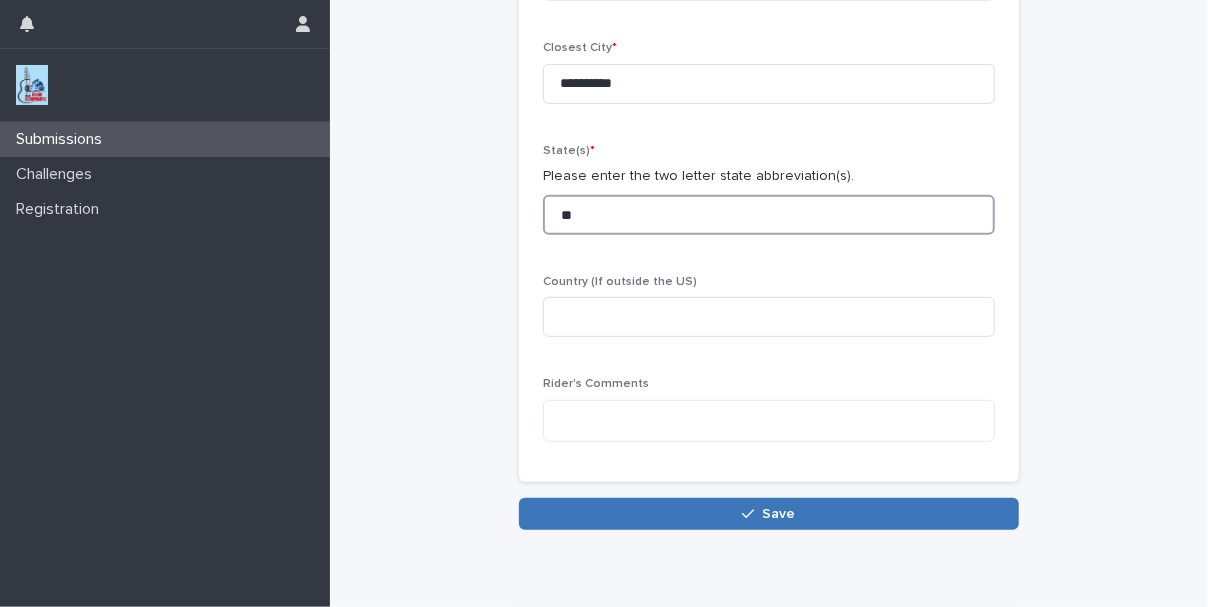 scroll, scrollTop: 400, scrollLeft: 0, axis: vertical 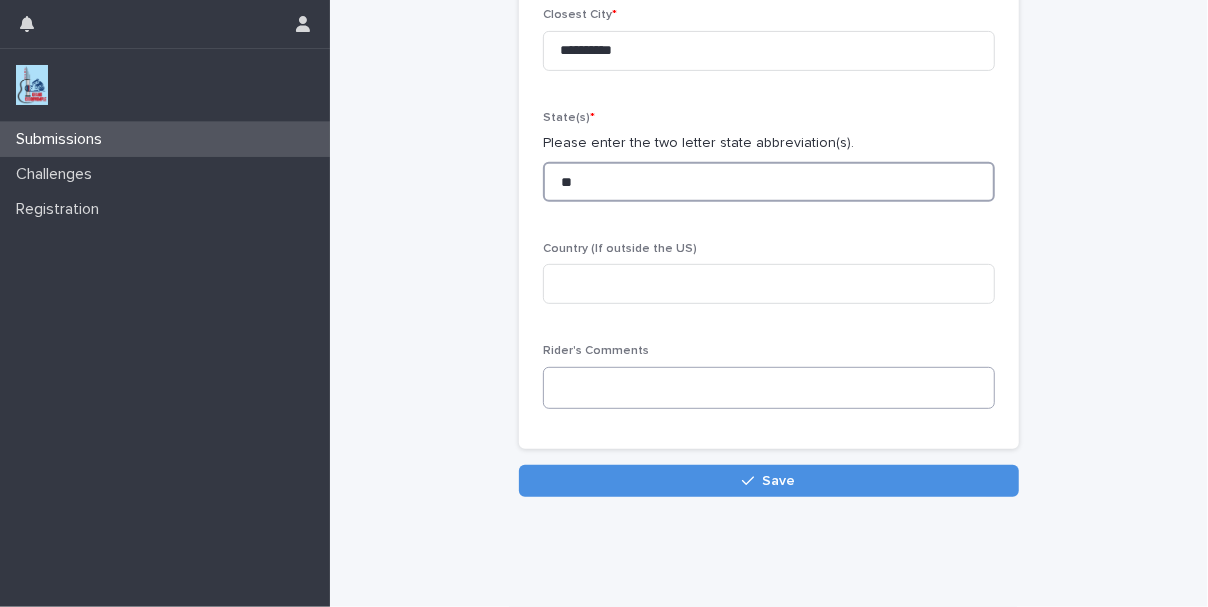 type on "**" 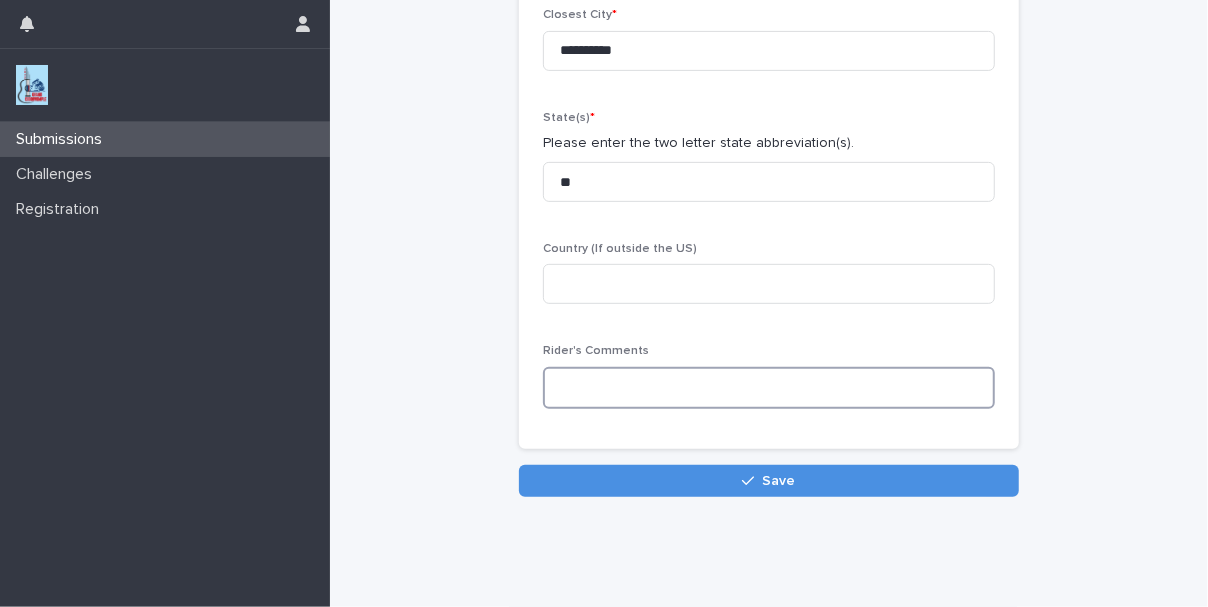 click at bounding box center [769, 388] 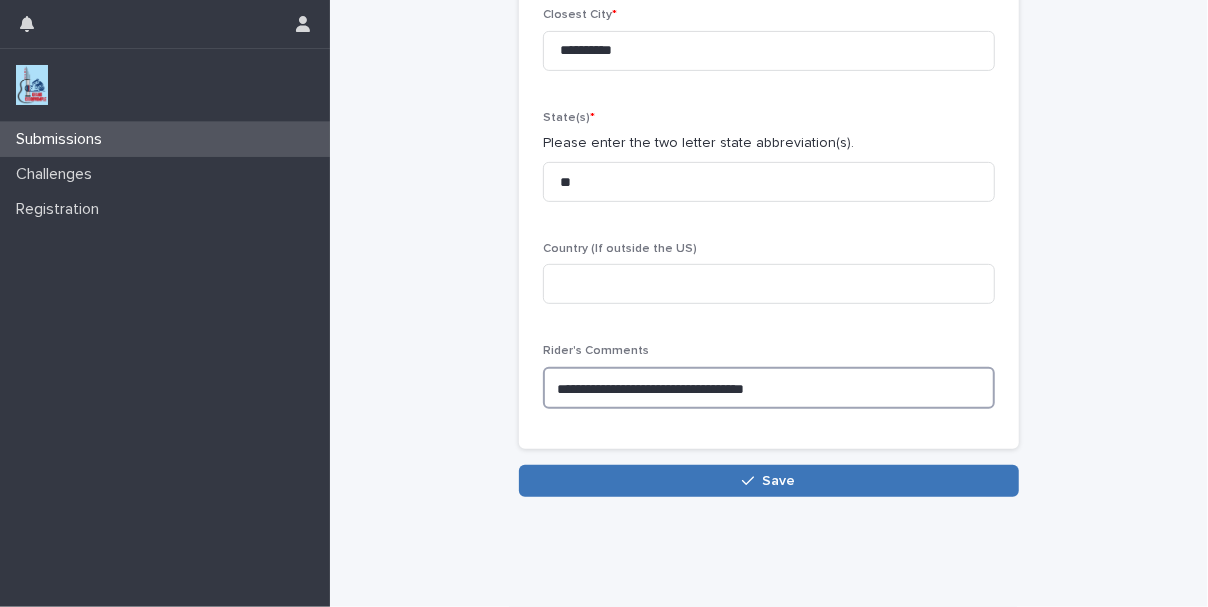 type on "**********" 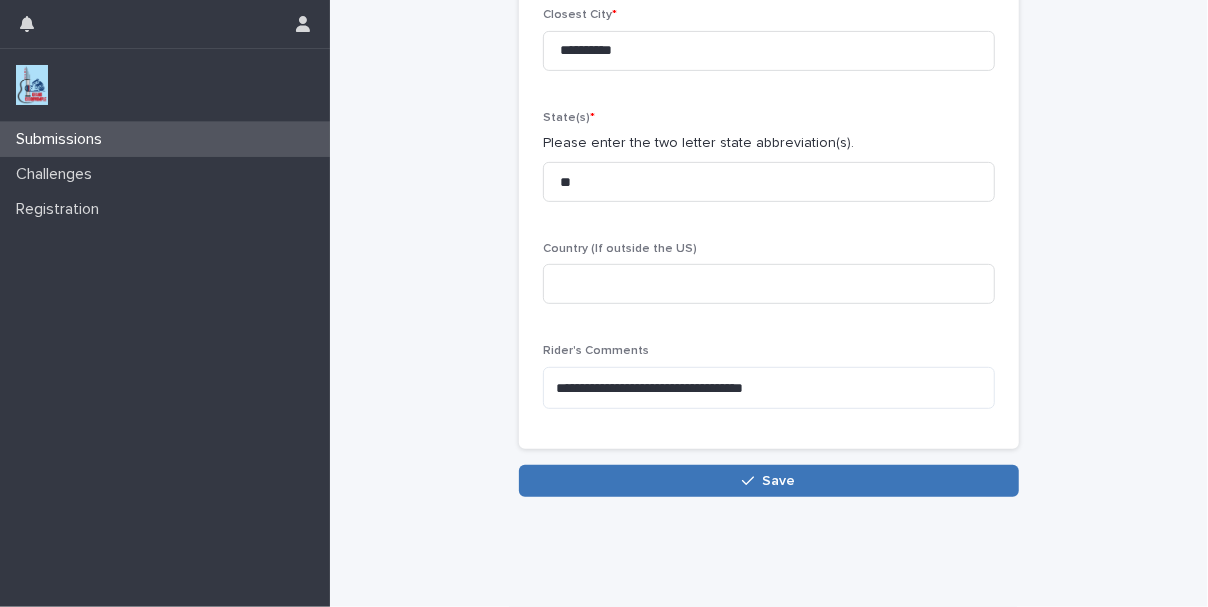 click on "Save" at bounding box center [779, 481] 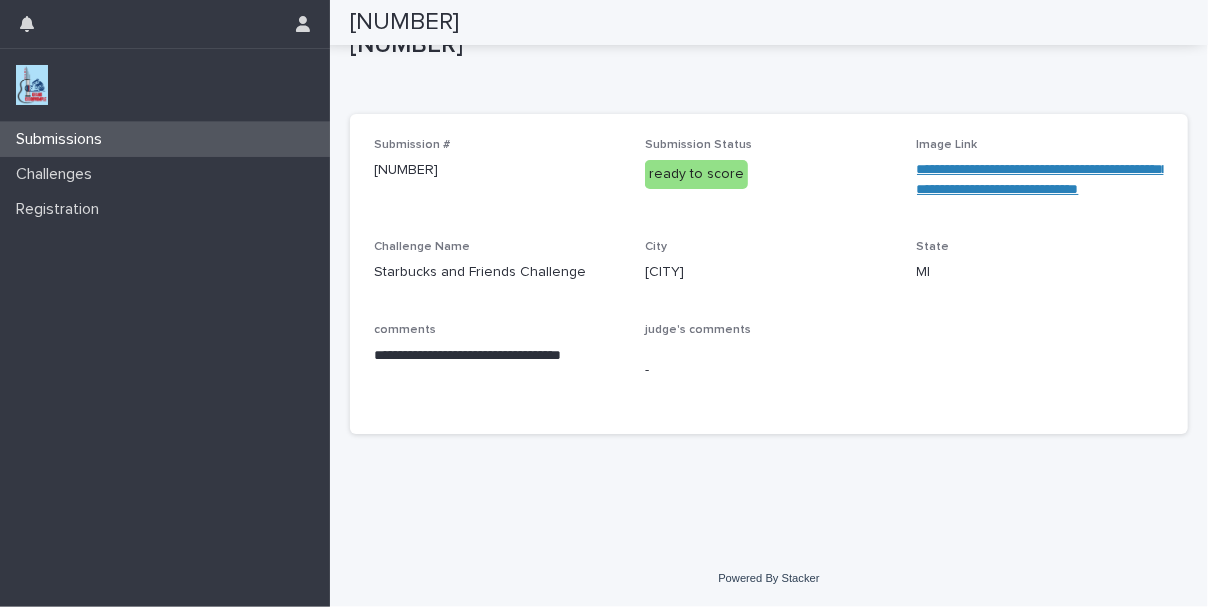 scroll, scrollTop: 51, scrollLeft: 0, axis: vertical 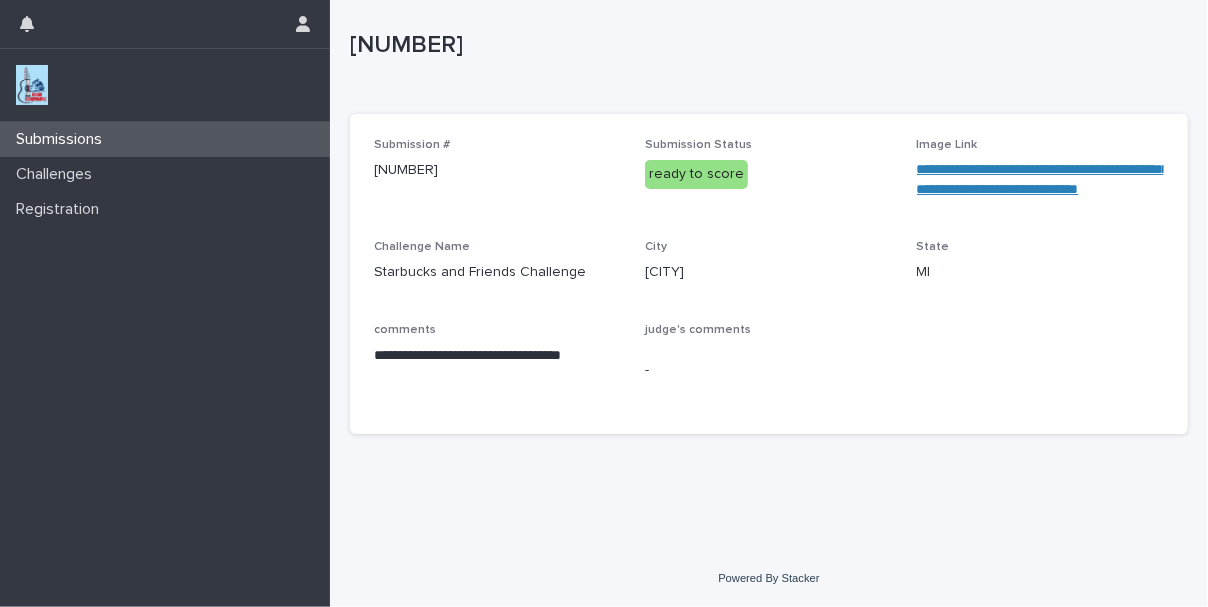 click at bounding box center [32, 85] 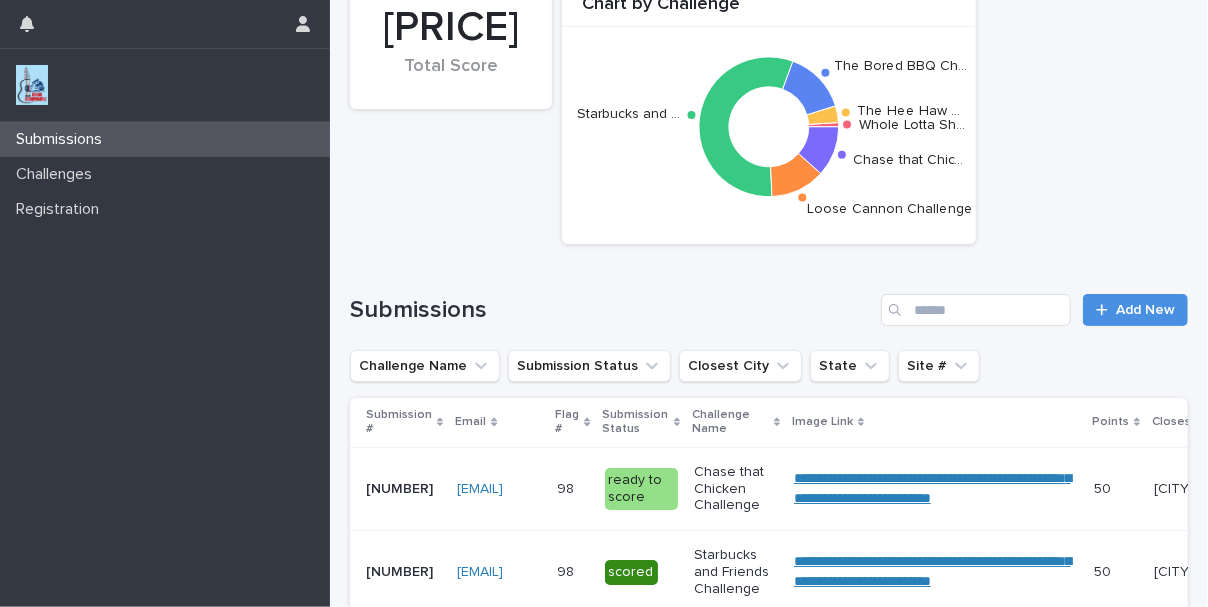 scroll, scrollTop: 0, scrollLeft: 0, axis: both 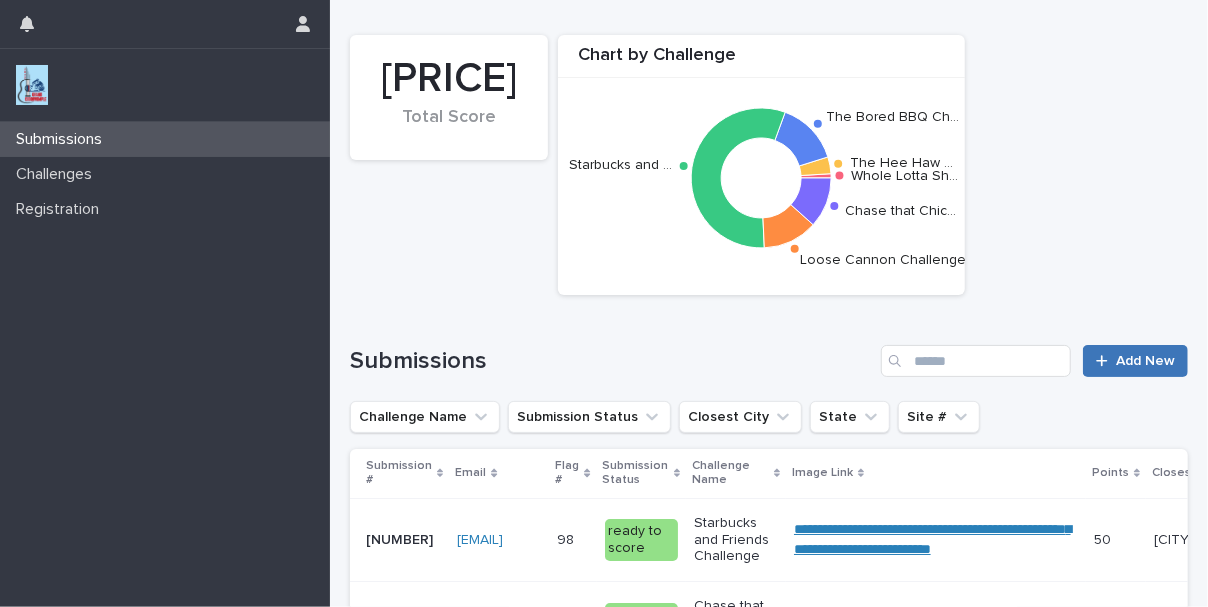 click on "Add New" at bounding box center (1145, 361) 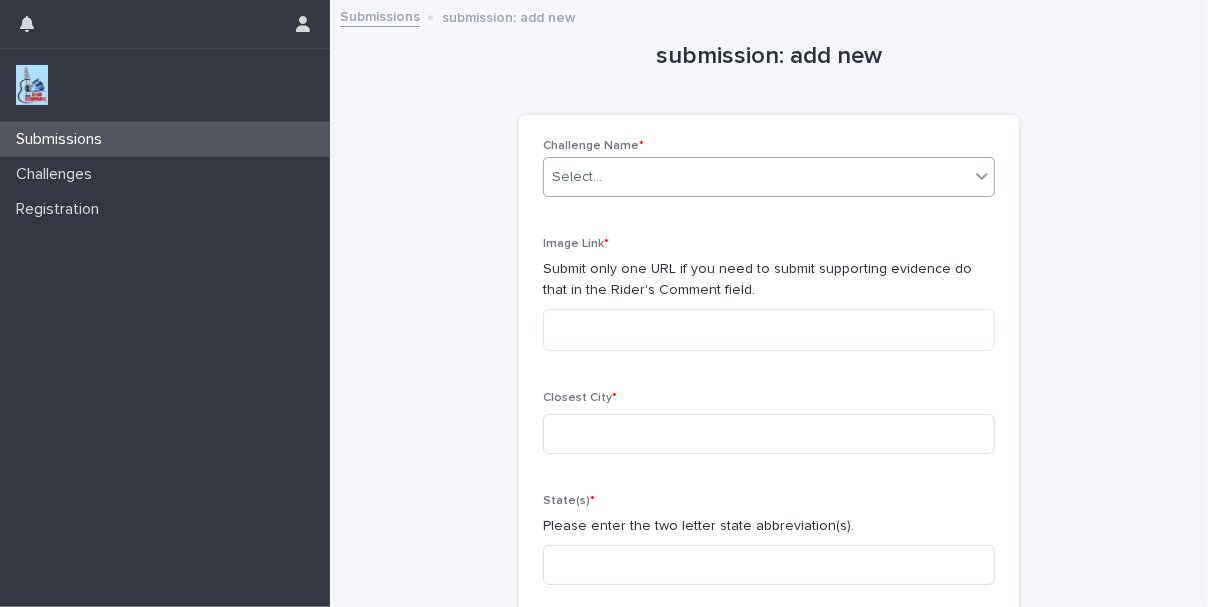 click on "Select..." at bounding box center [756, 177] 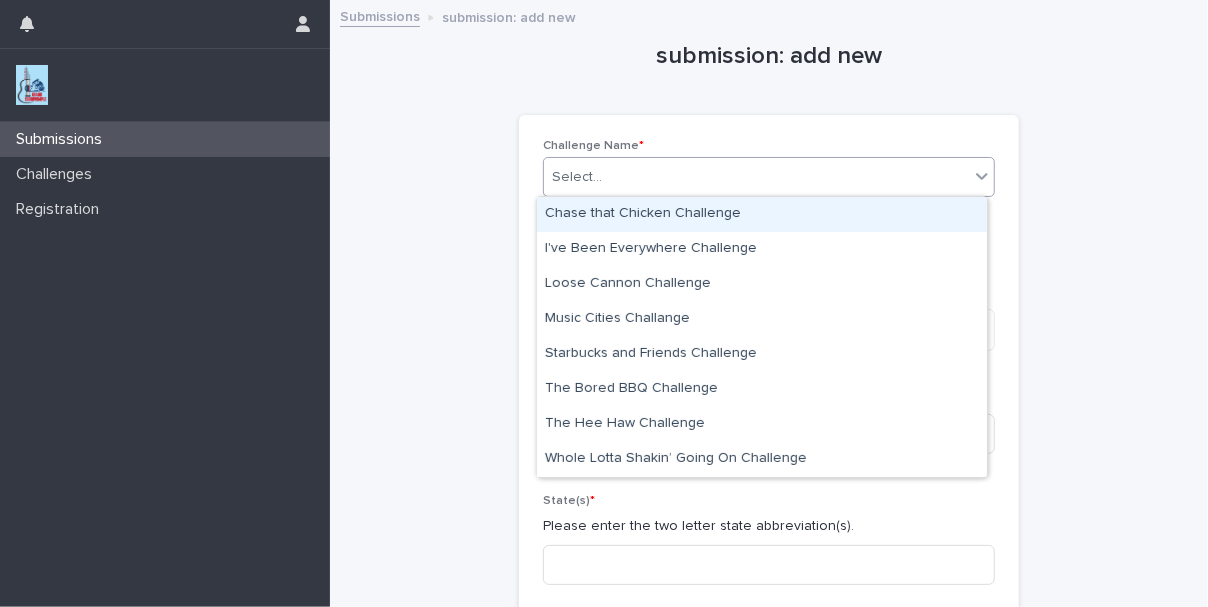 click on "Chase that Chicken Challenge" at bounding box center (762, 214) 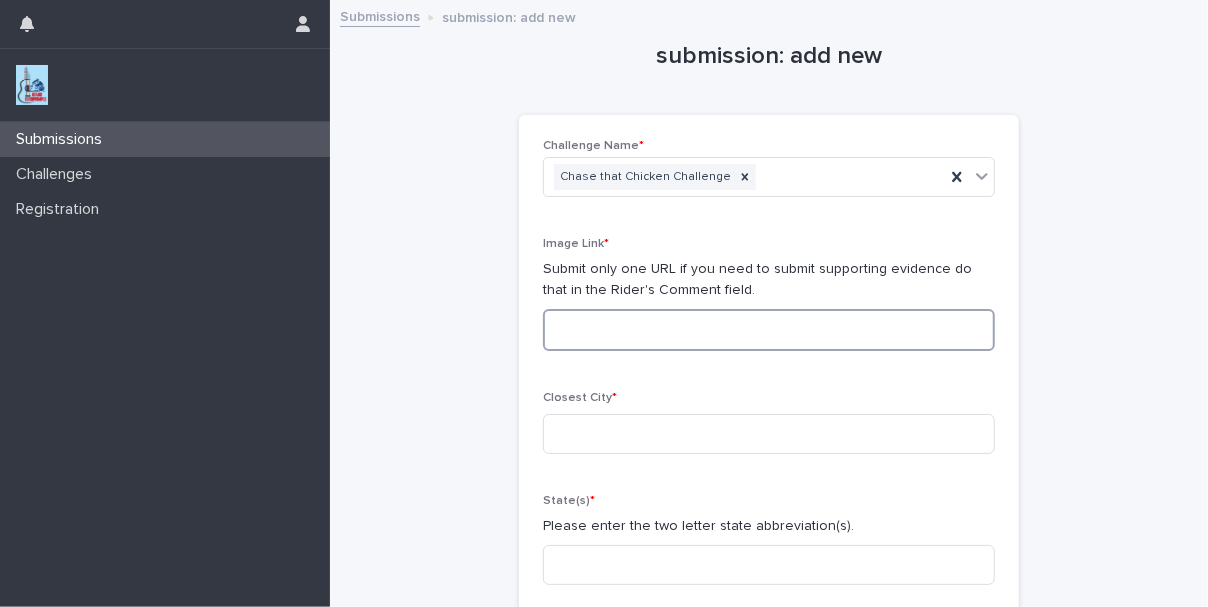 click at bounding box center (769, 330) 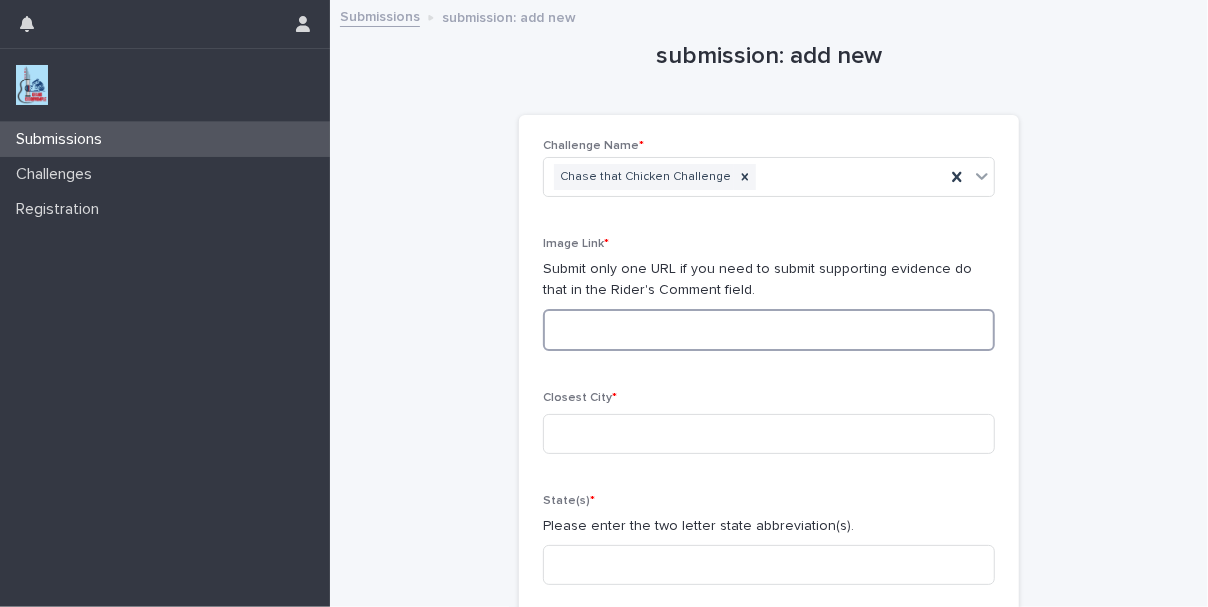 paste on "**********" 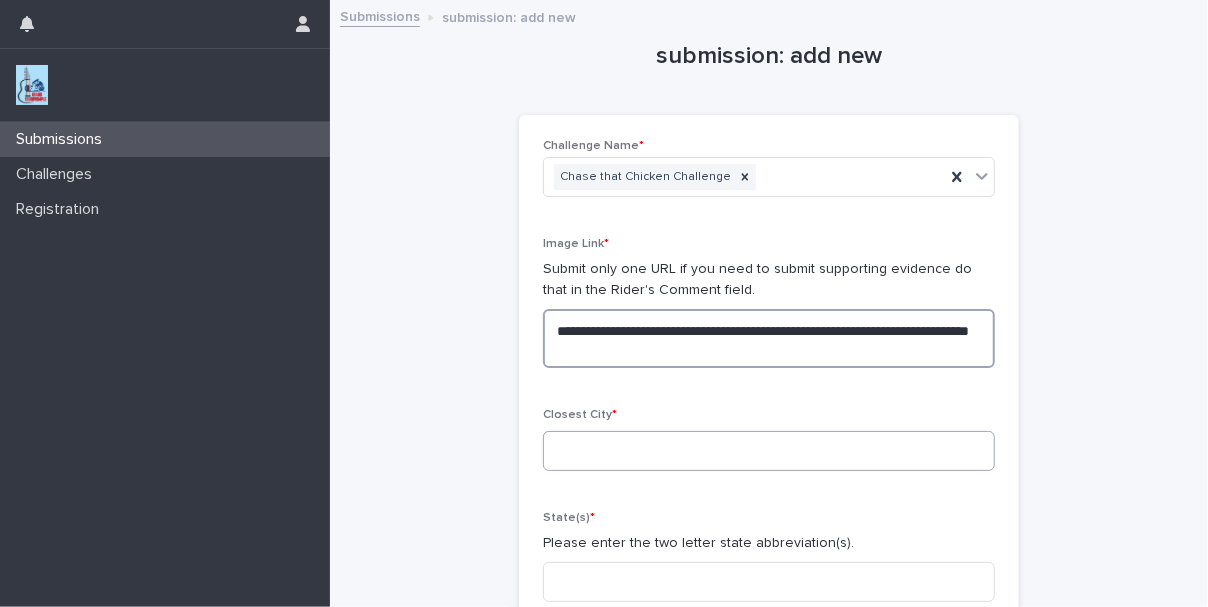 type on "**********" 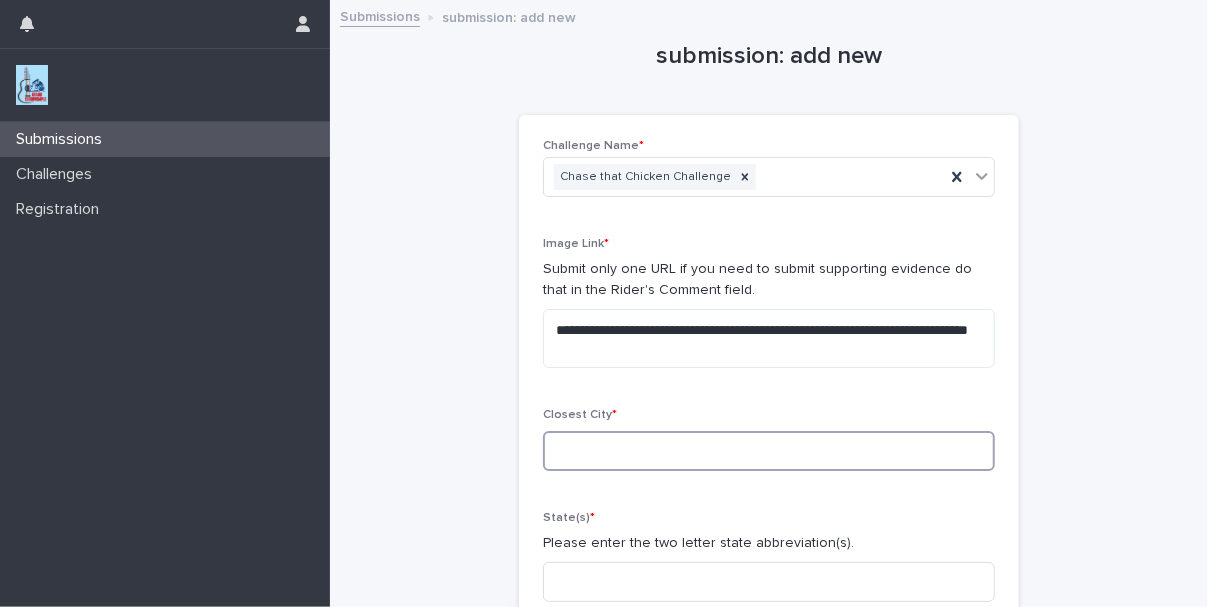 click at bounding box center [769, 451] 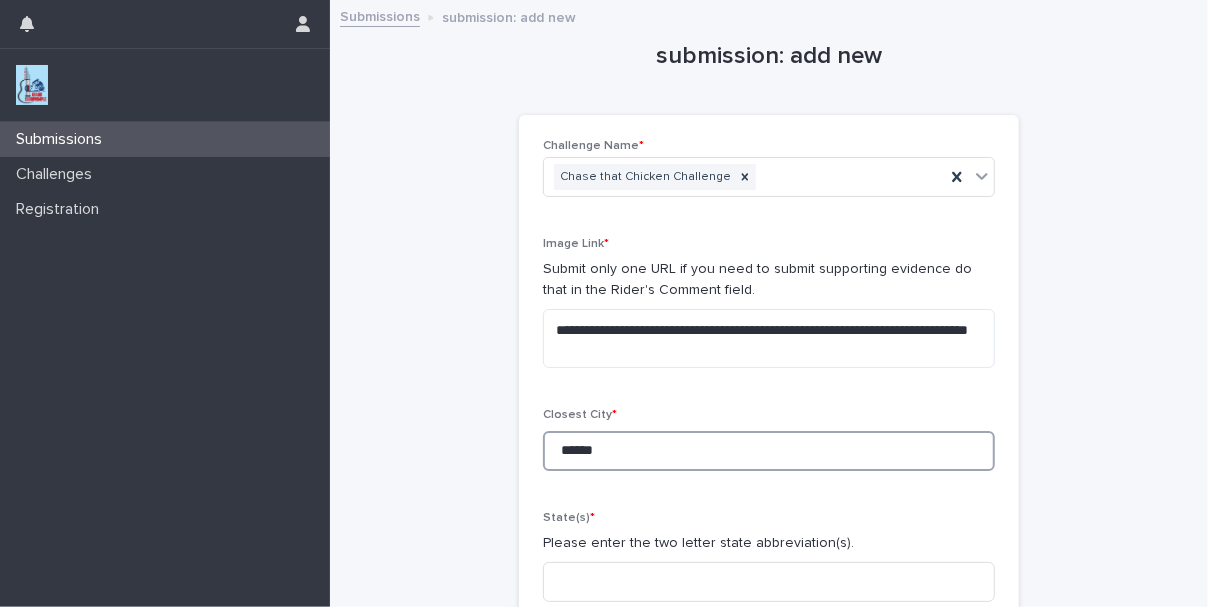type on "******" 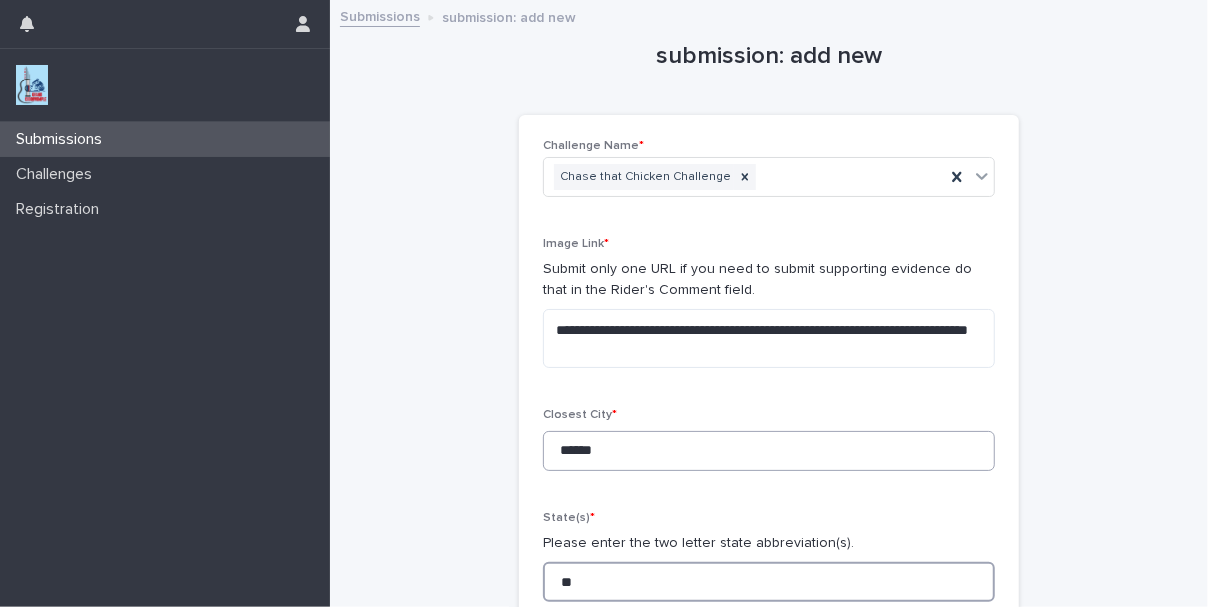 type on "**" 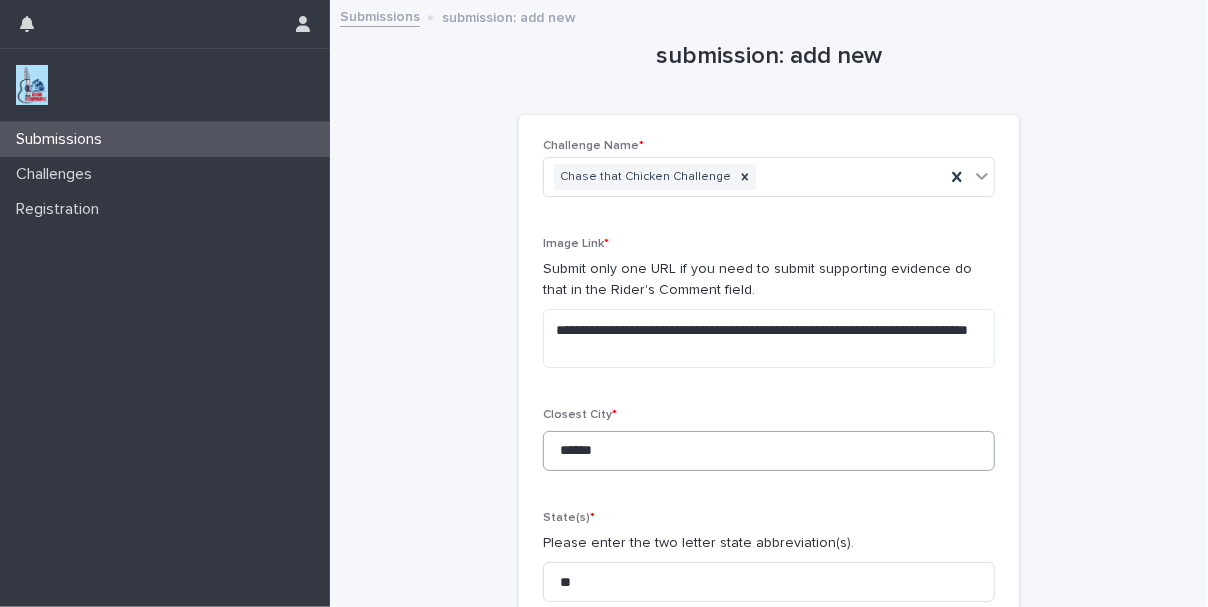 scroll, scrollTop: 379, scrollLeft: 0, axis: vertical 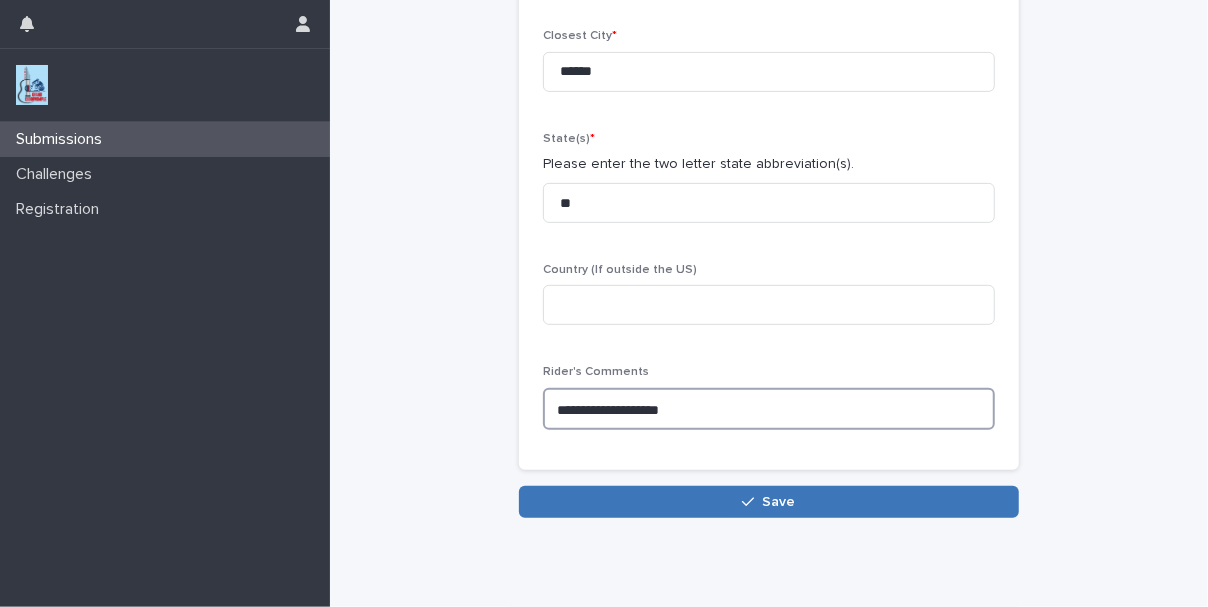 type on "**********" 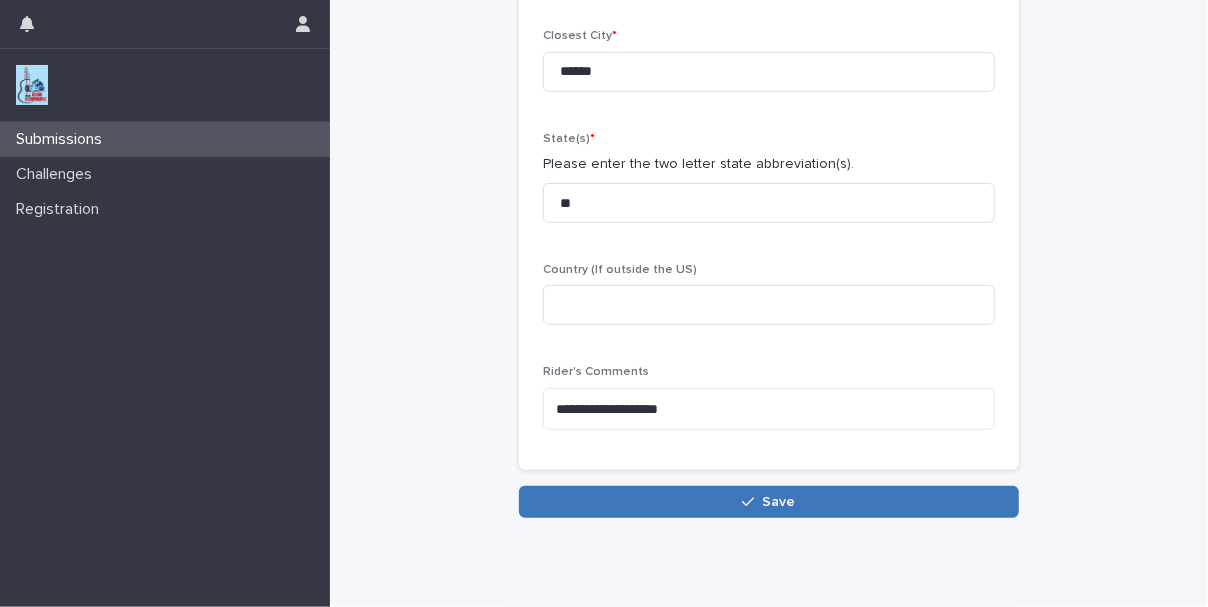 click on "Save" at bounding box center [779, 502] 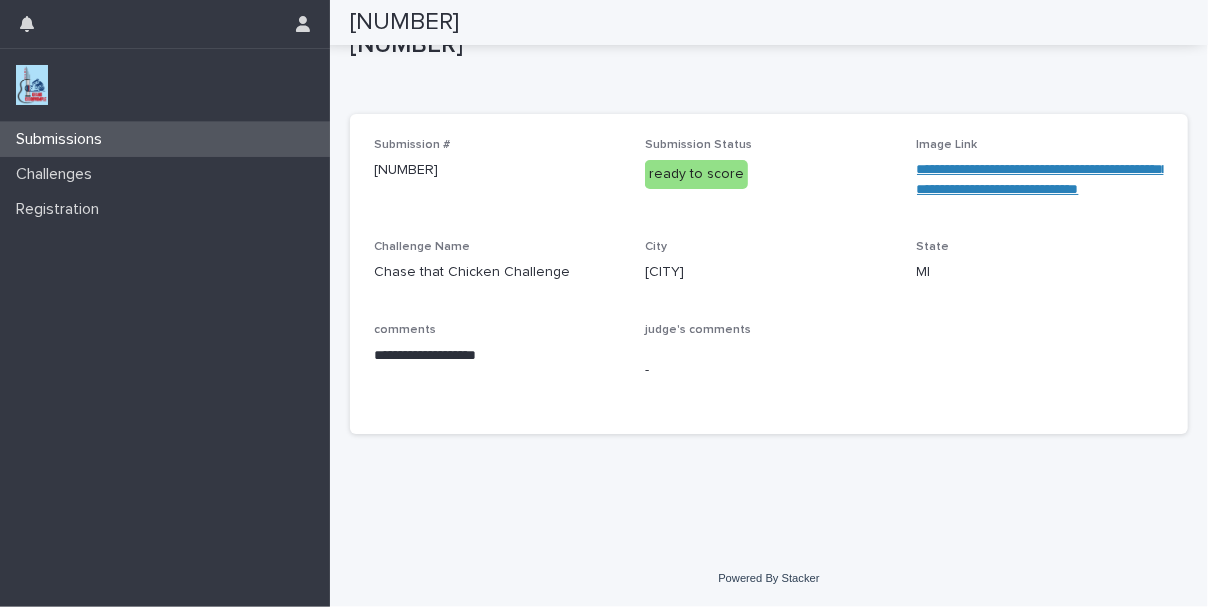 scroll, scrollTop: 51, scrollLeft: 0, axis: vertical 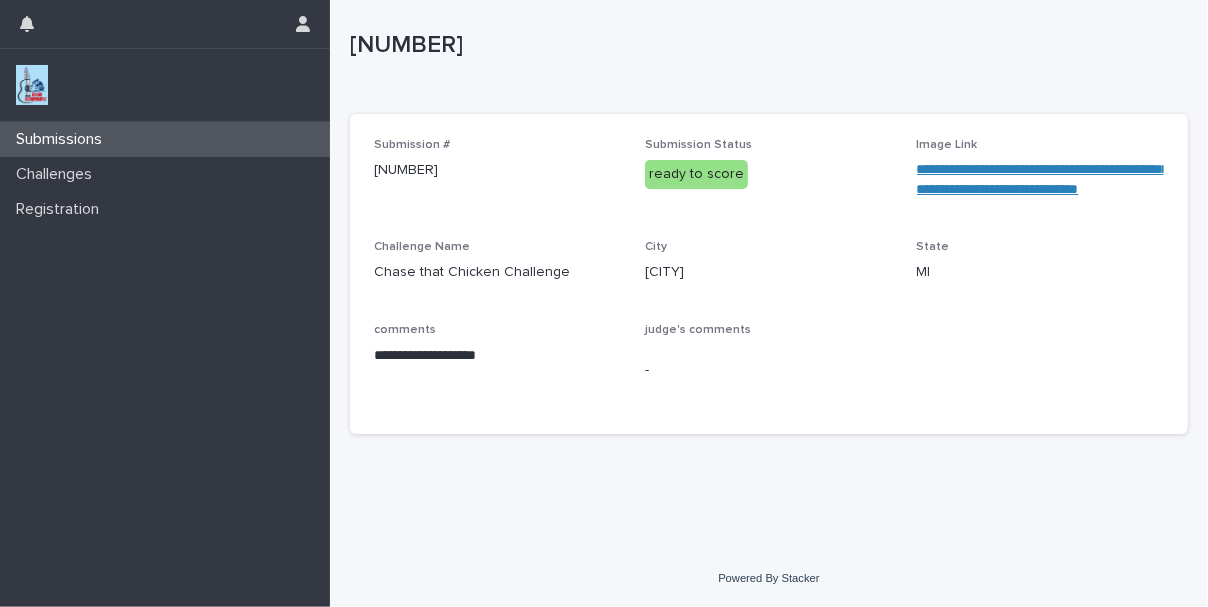 click at bounding box center (32, 85) 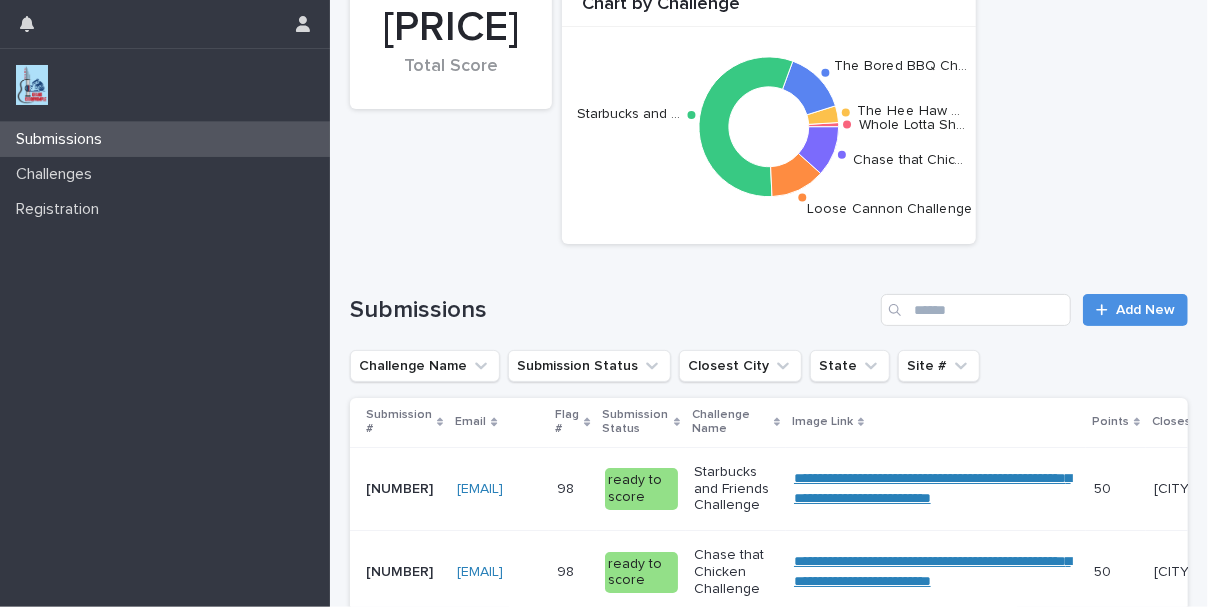 scroll, scrollTop: 0, scrollLeft: 0, axis: both 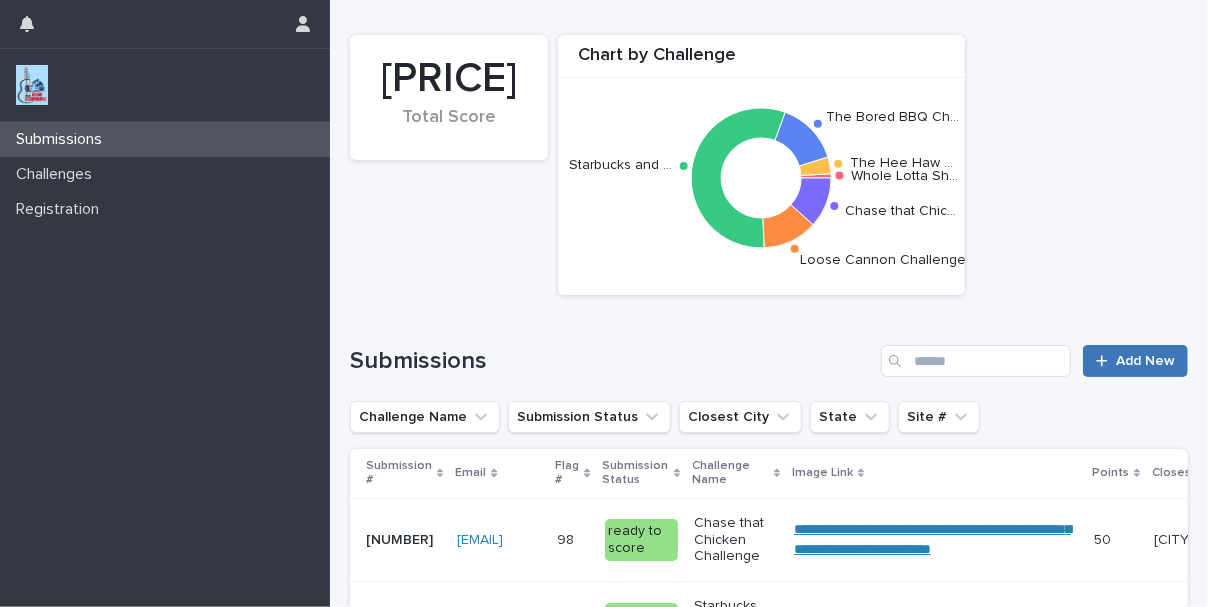 click on "Add New" at bounding box center [1145, 361] 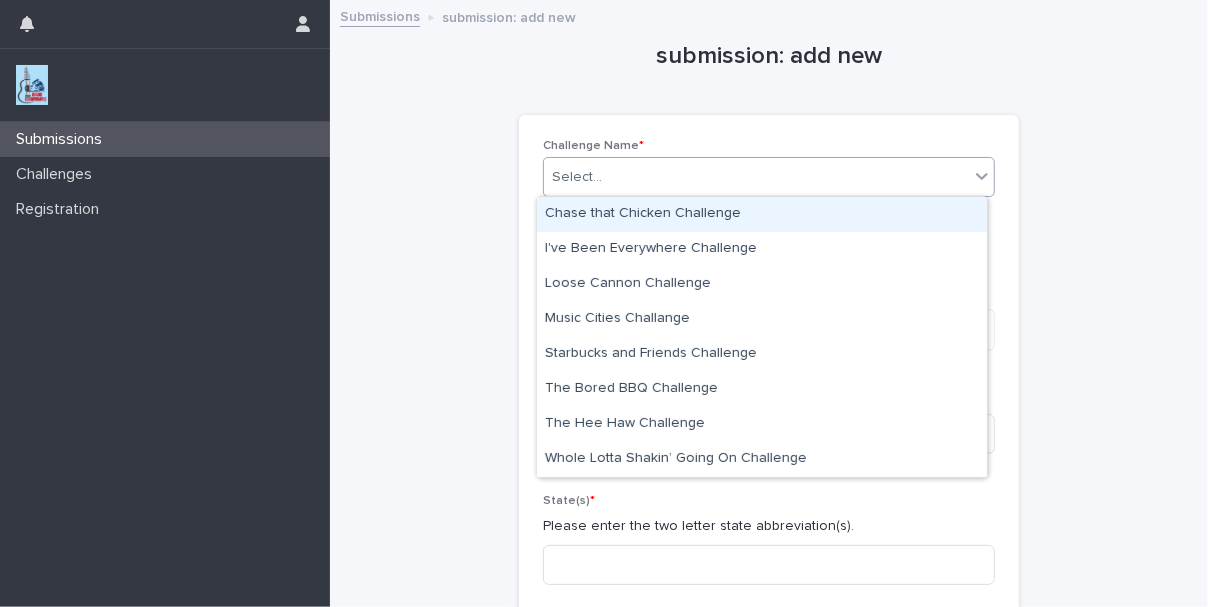 click on "Select..." at bounding box center [756, 177] 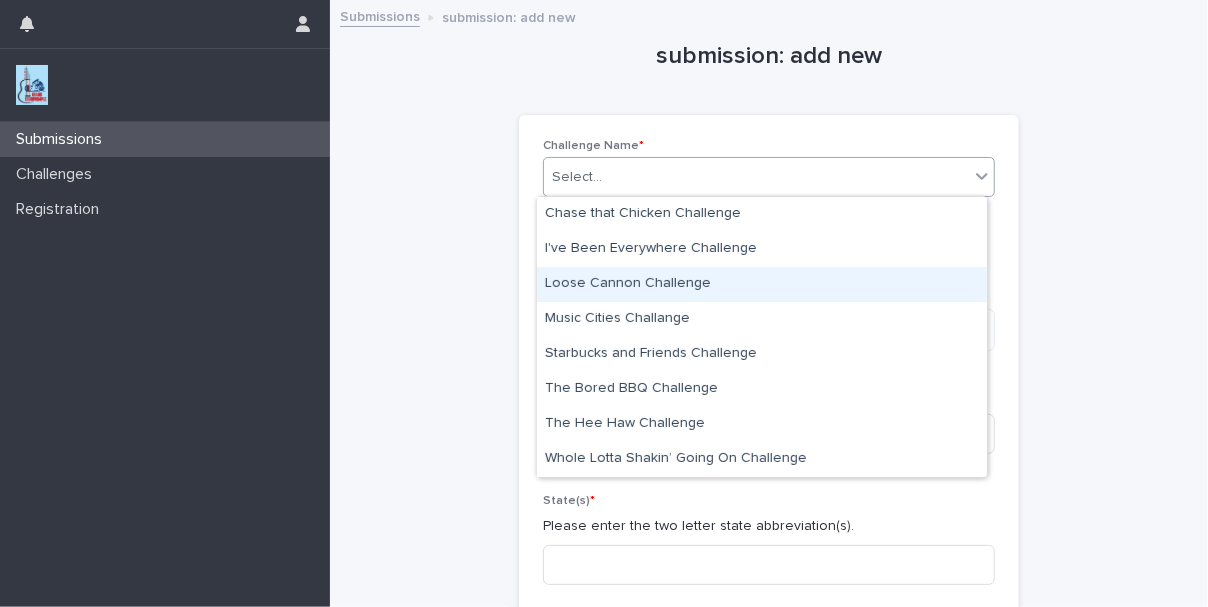 click on "Loose Cannon Challenge" at bounding box center [762, 284] 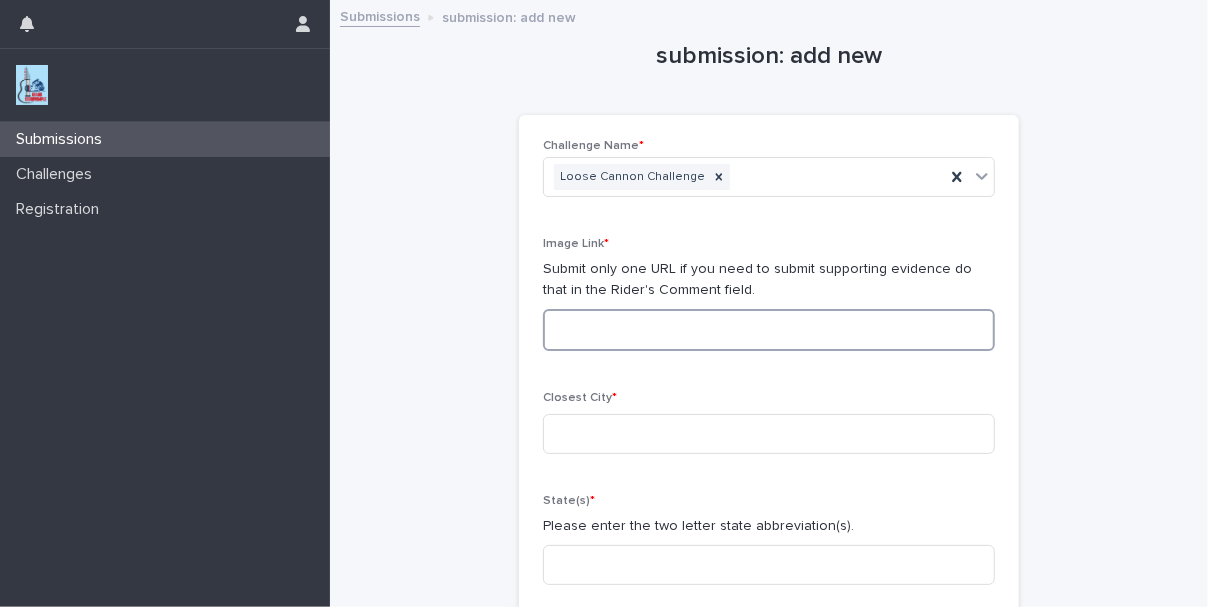 click at bounding box center (769, 330) 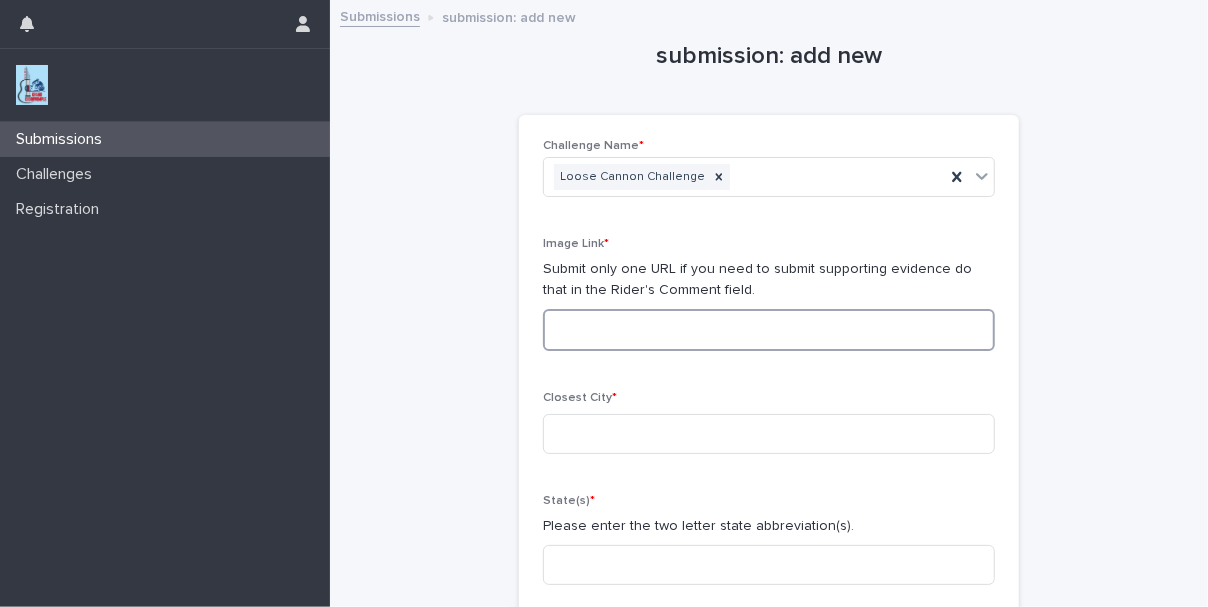 paste on "**********" 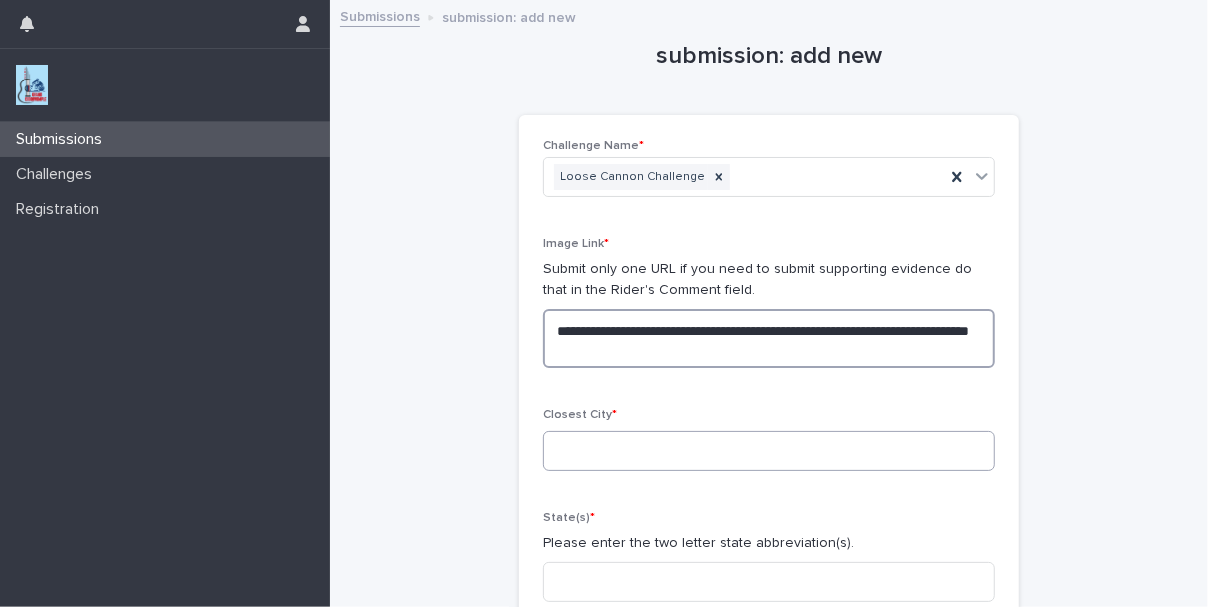 type on "**********" 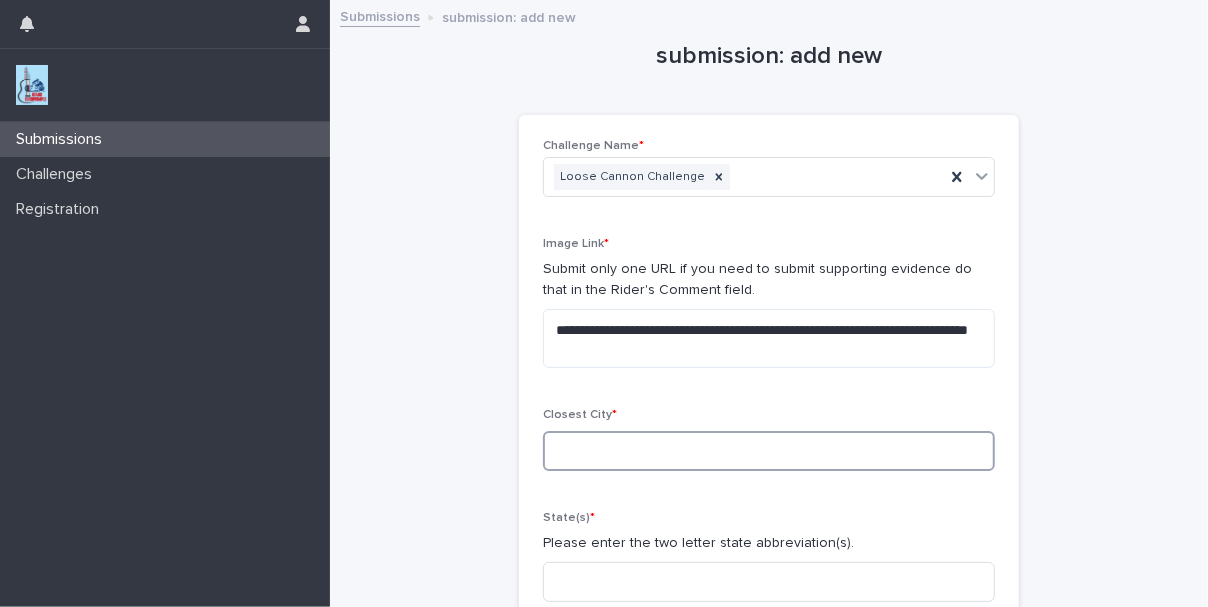 click at bounding box center [769, 451] 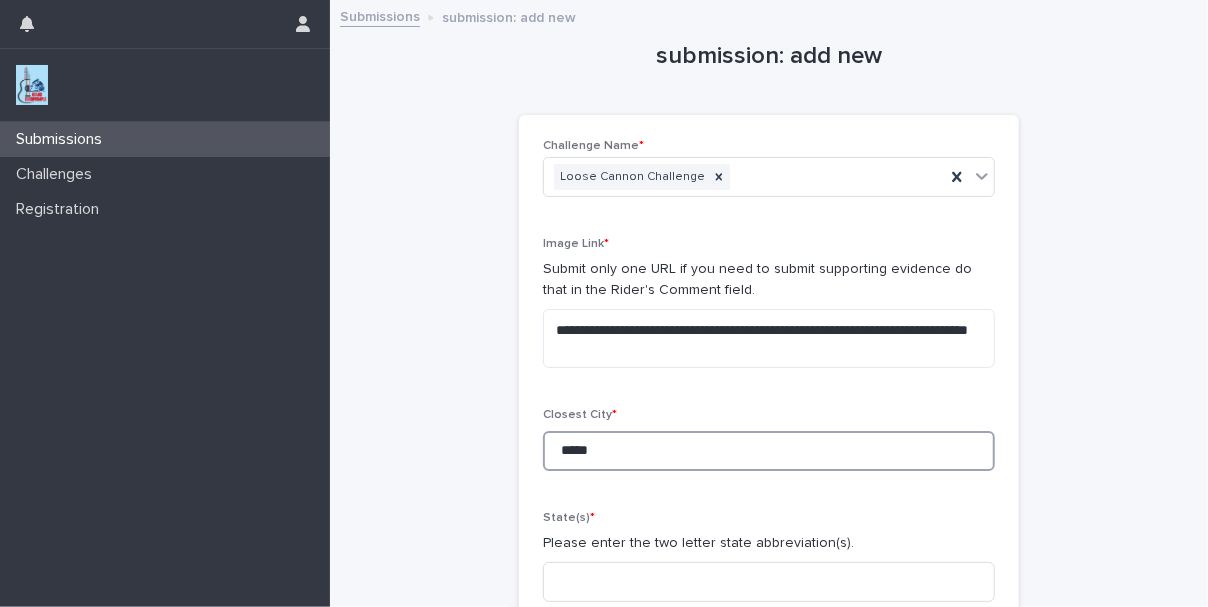 type on "*****" 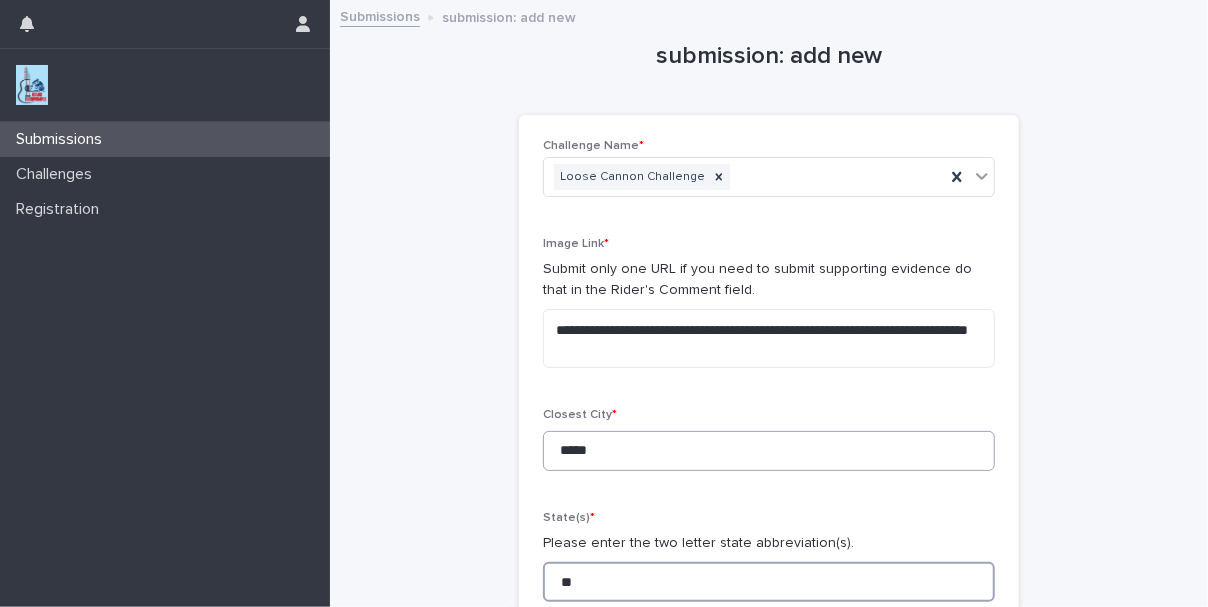 type on "**" 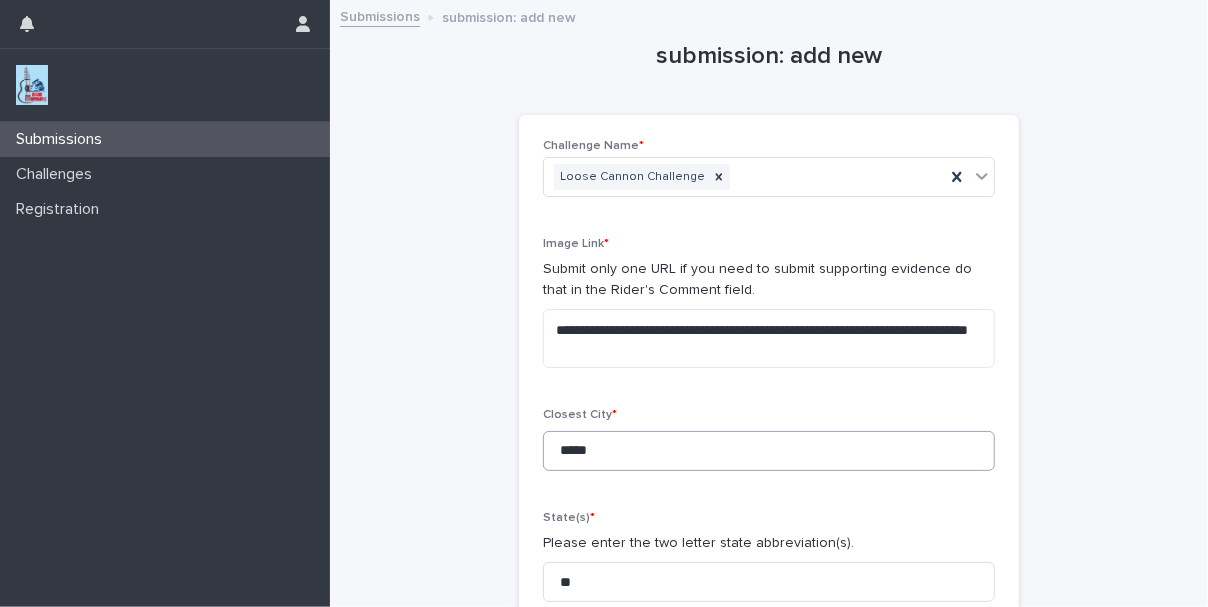 scroll, scrollTop: 379, scrollLeft: 0, axis: vertical 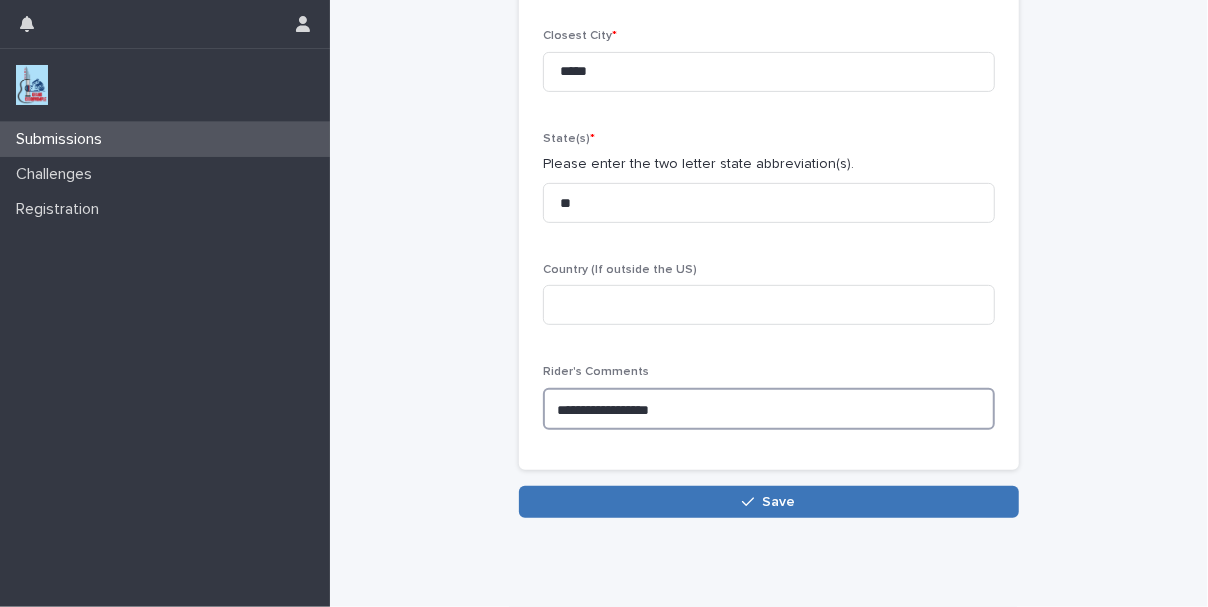 type on "**********" 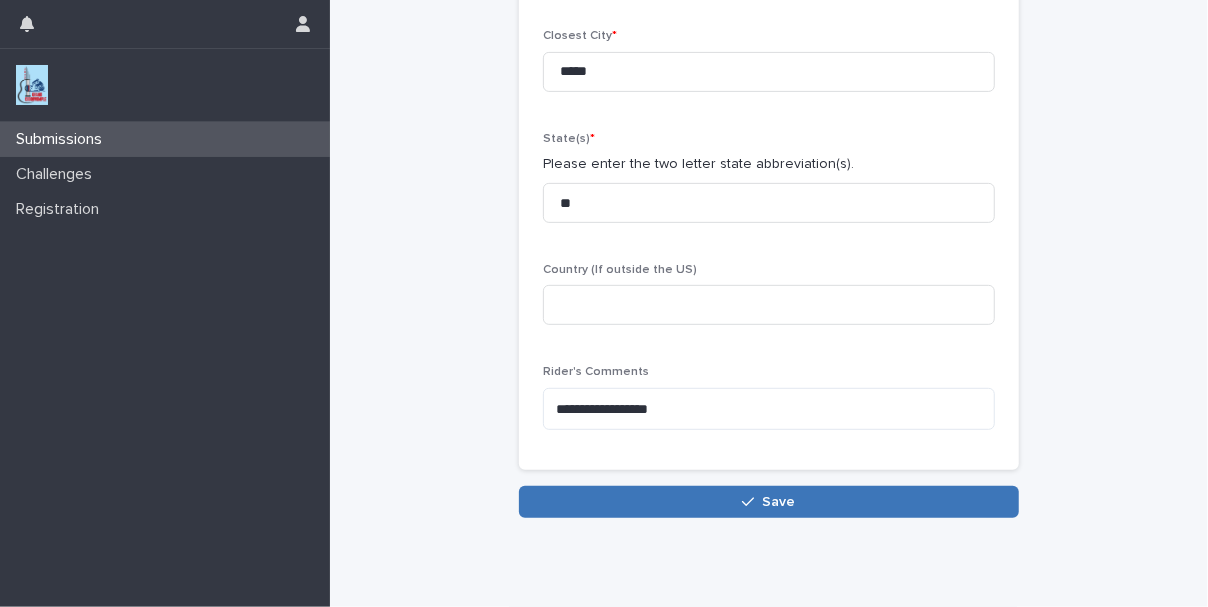 click on "Save" at bounding box center (769, 502) 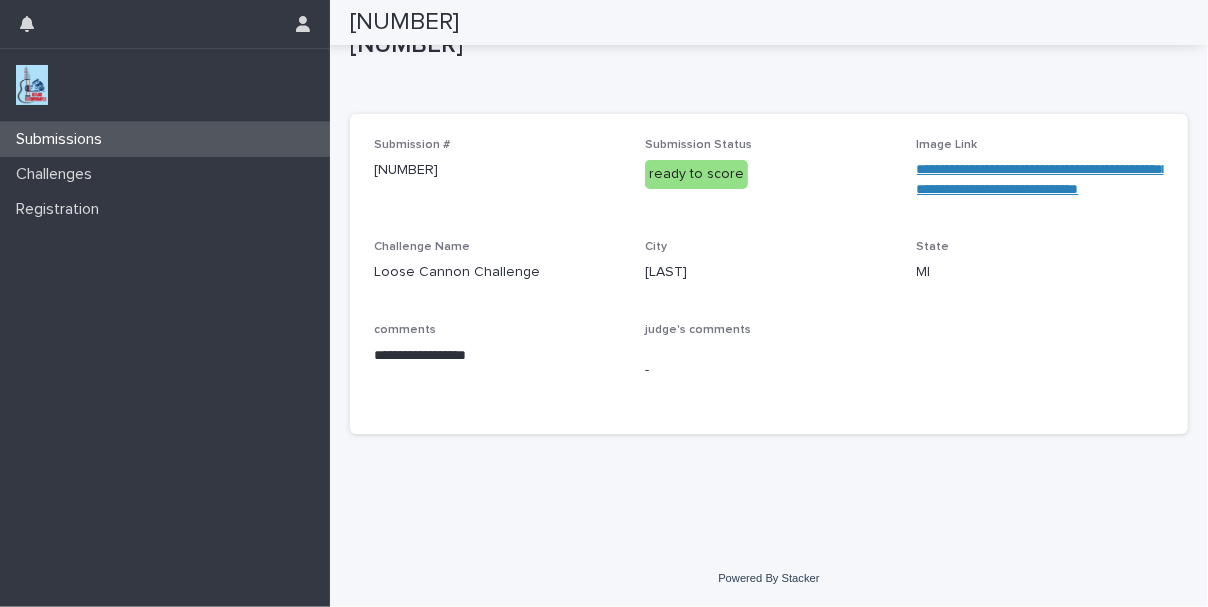 scroll, scrollTop: 51, scrollLeft: 0, axis: vertical 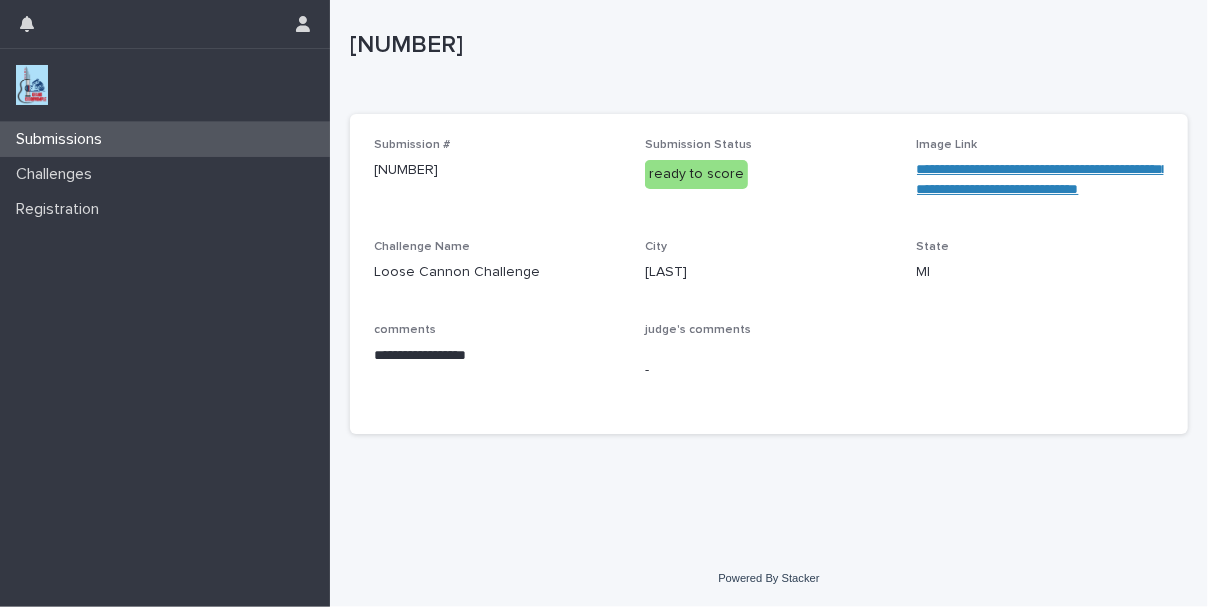 click at bounding box center [32, 85] 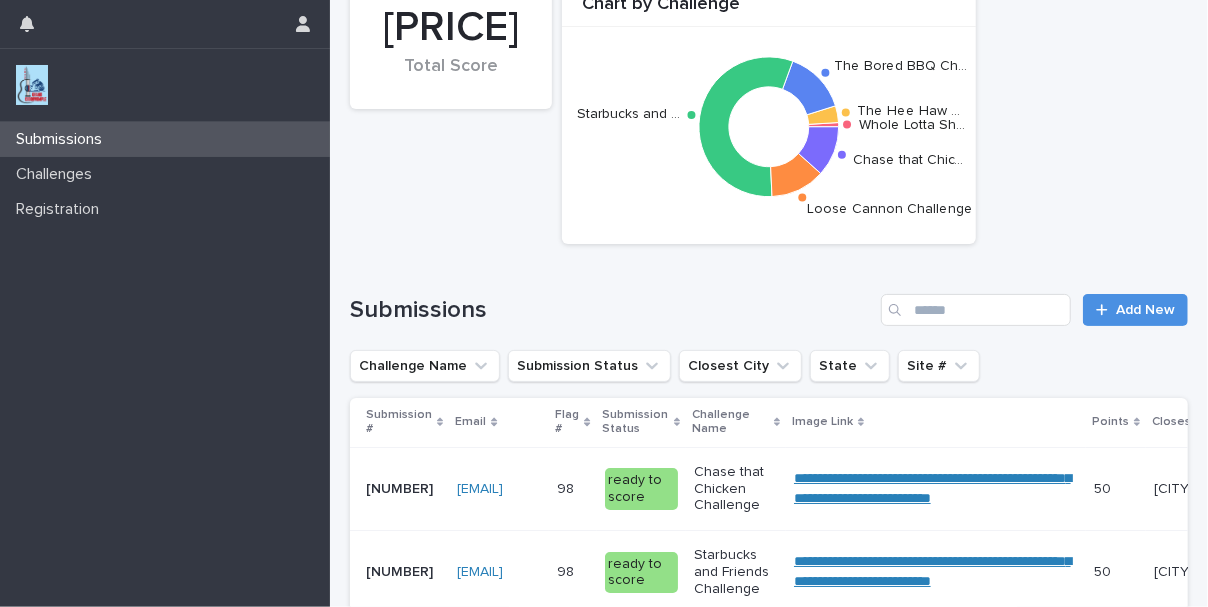 scroll, scrollTop: 0, scrollLeft: 0, axis: both 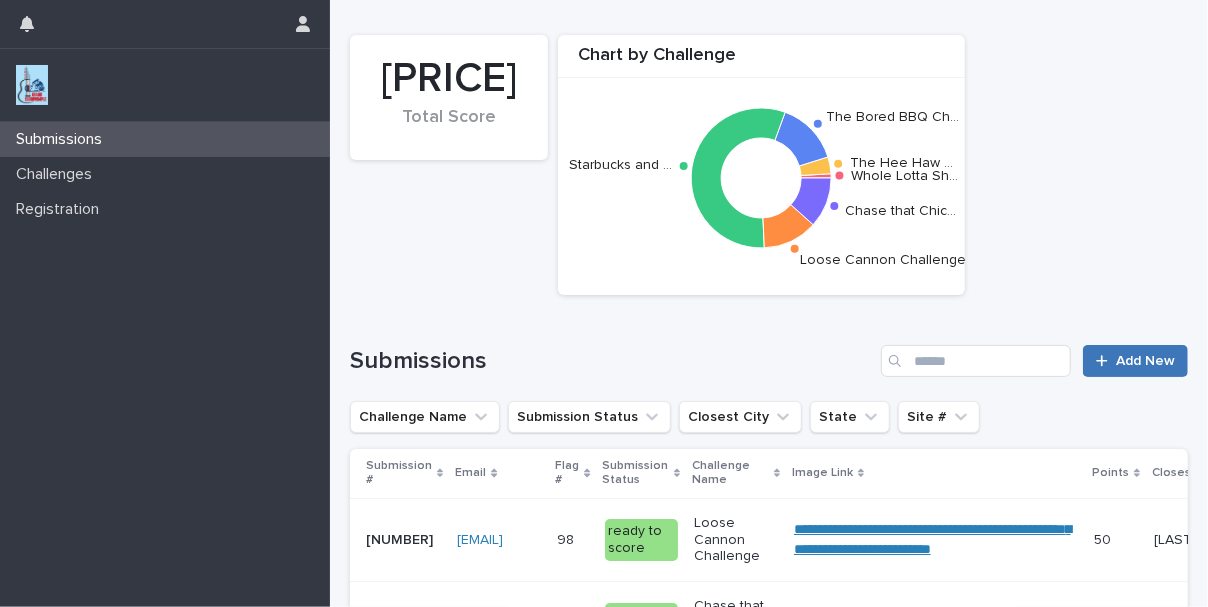 click on "Add New" at bounding box center (1145, 361) 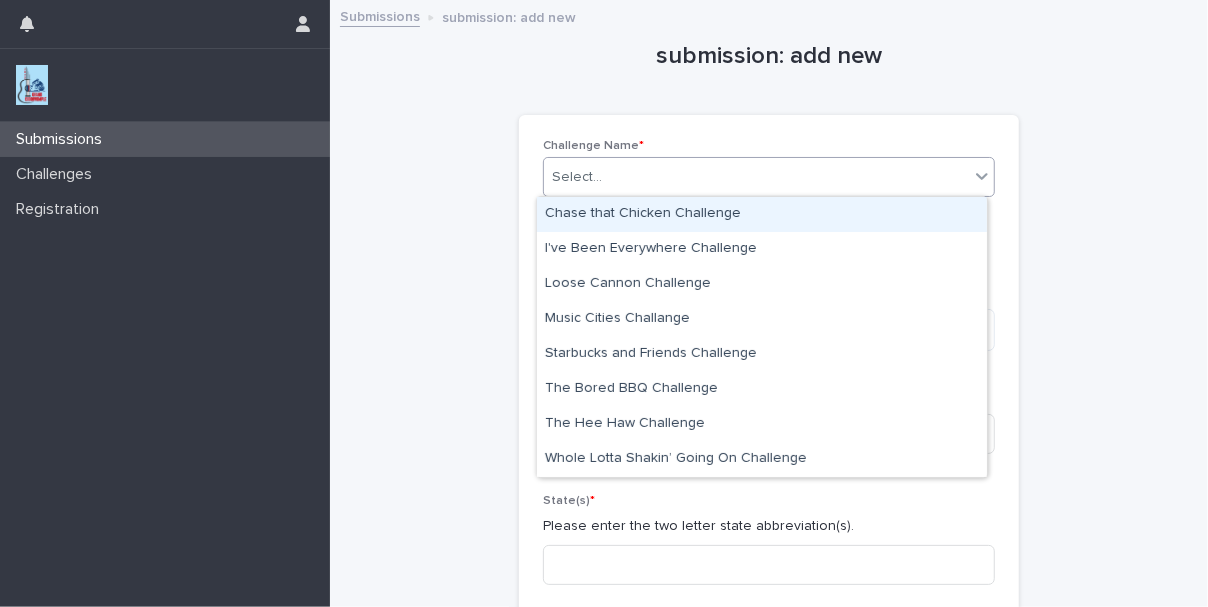 click on "Select..." at bounding box center [756, 177] 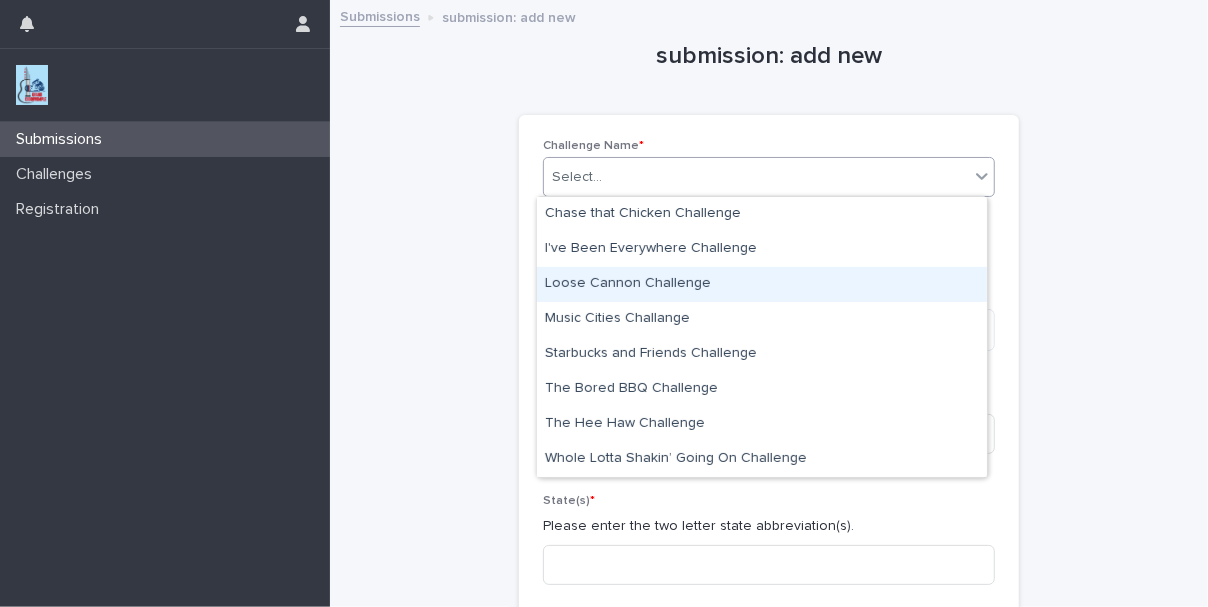 click on "Loose Cannon Challenge" at bounding box center [762, 284] 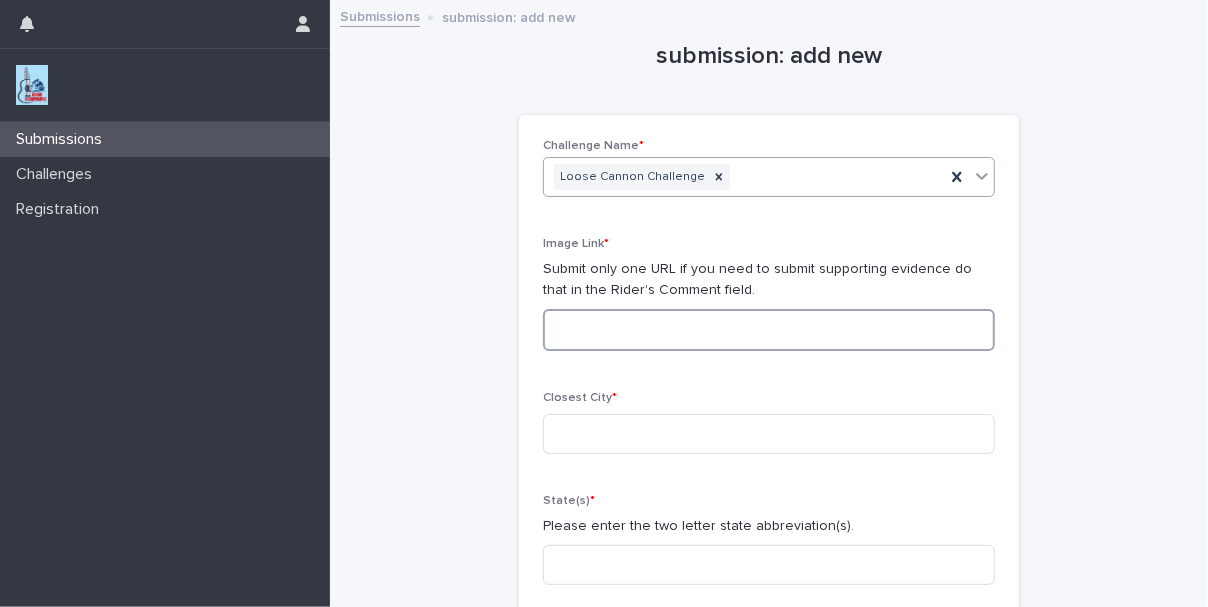 click at bounding box center (769, 330) 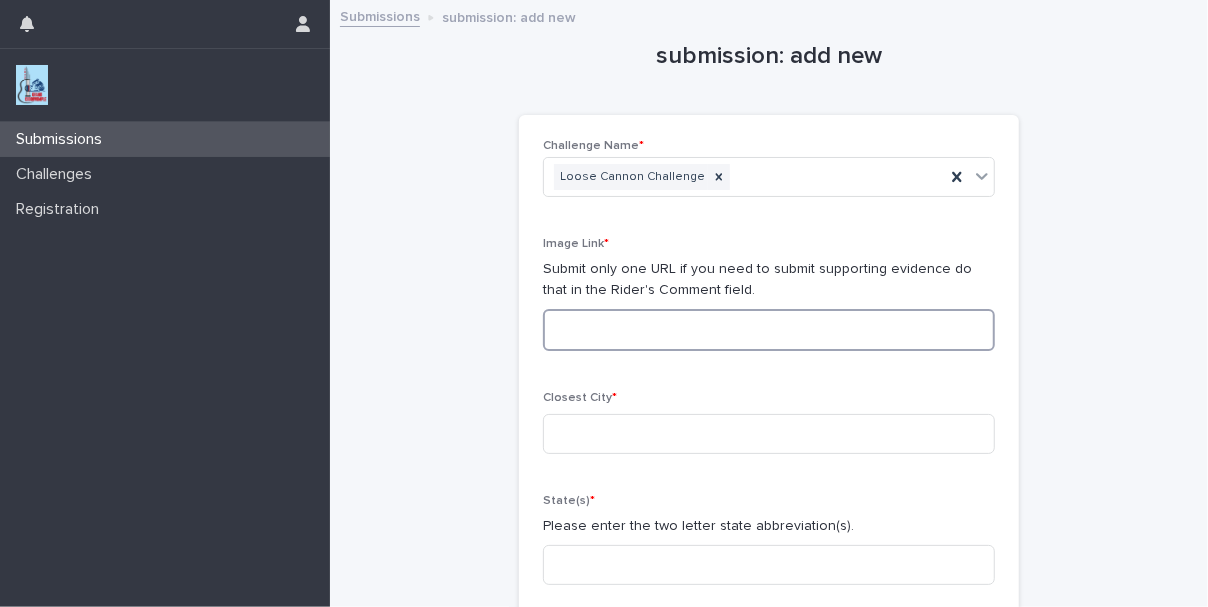 paste on "**********" 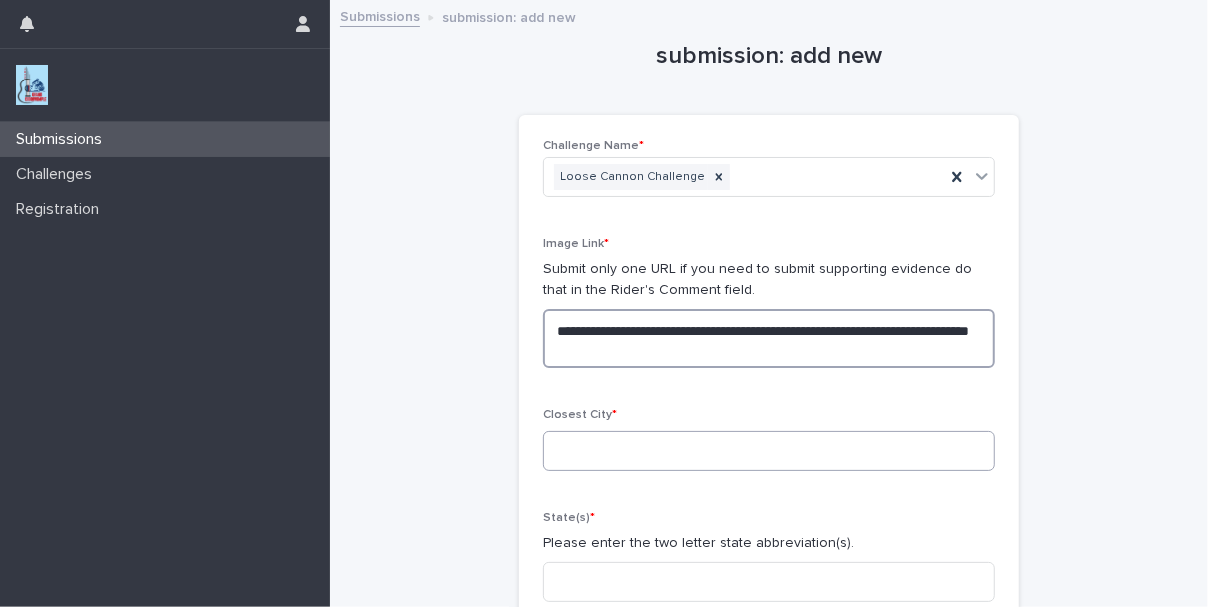 type on "**********" 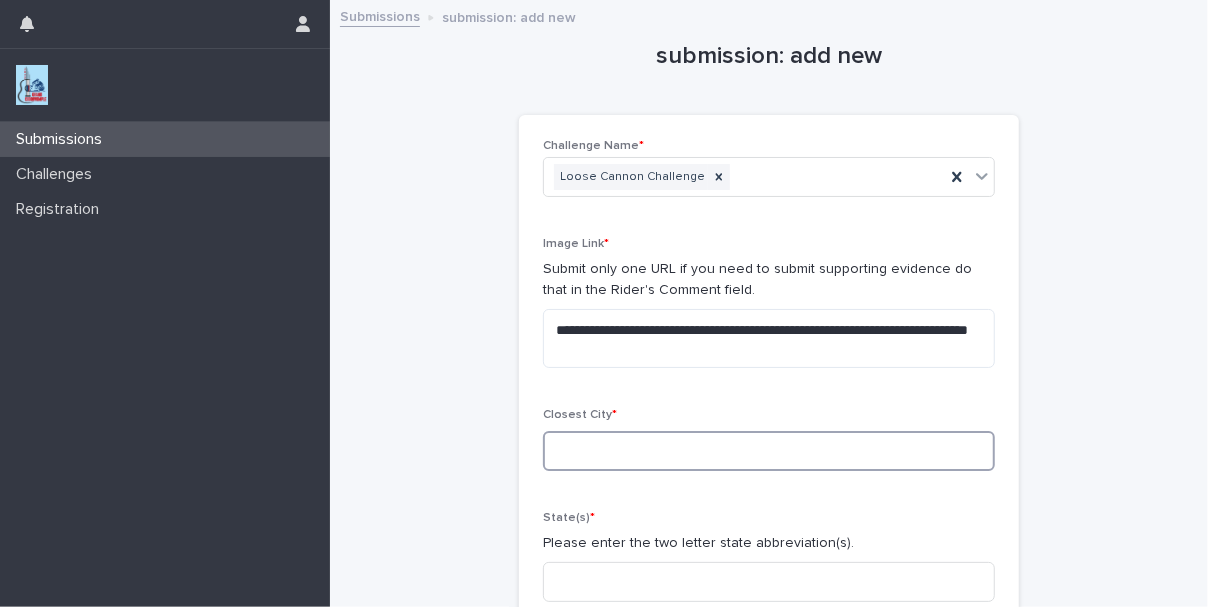 click at bounding box center [769, 451] 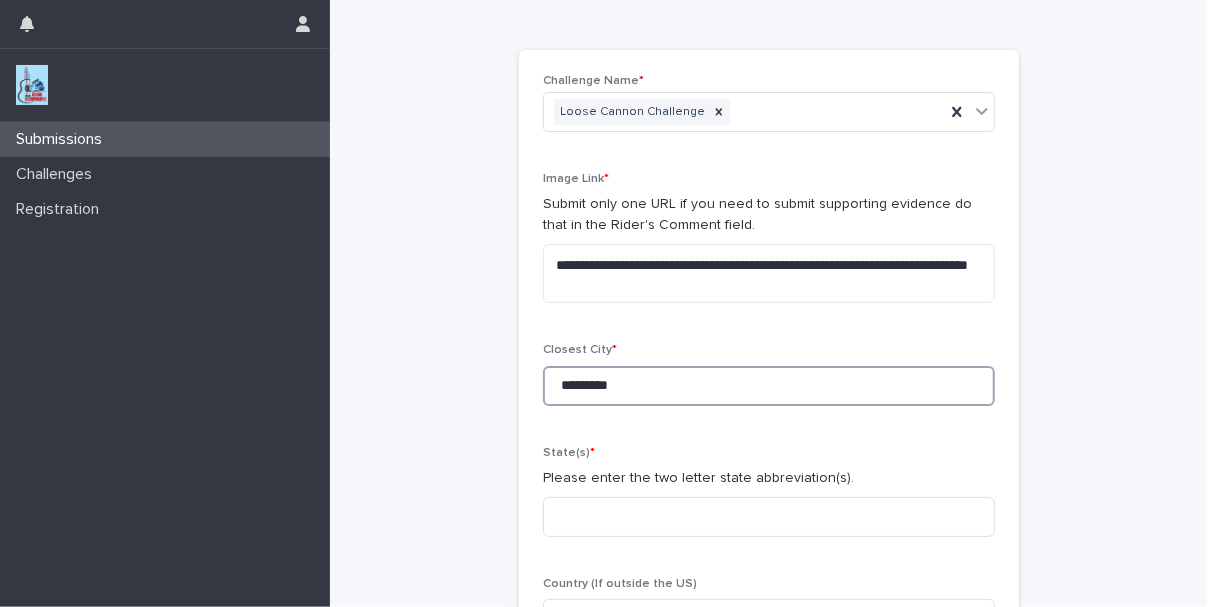scroll, scrollTop: 100, scrollLeft: 0, axis: vertical 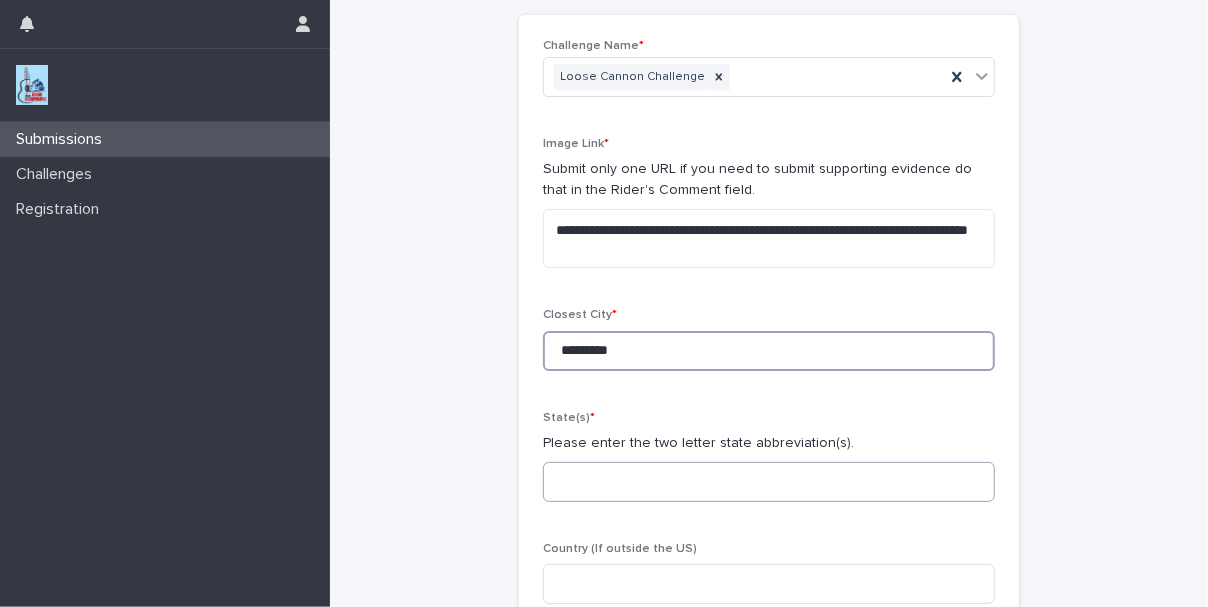 type on "*********" 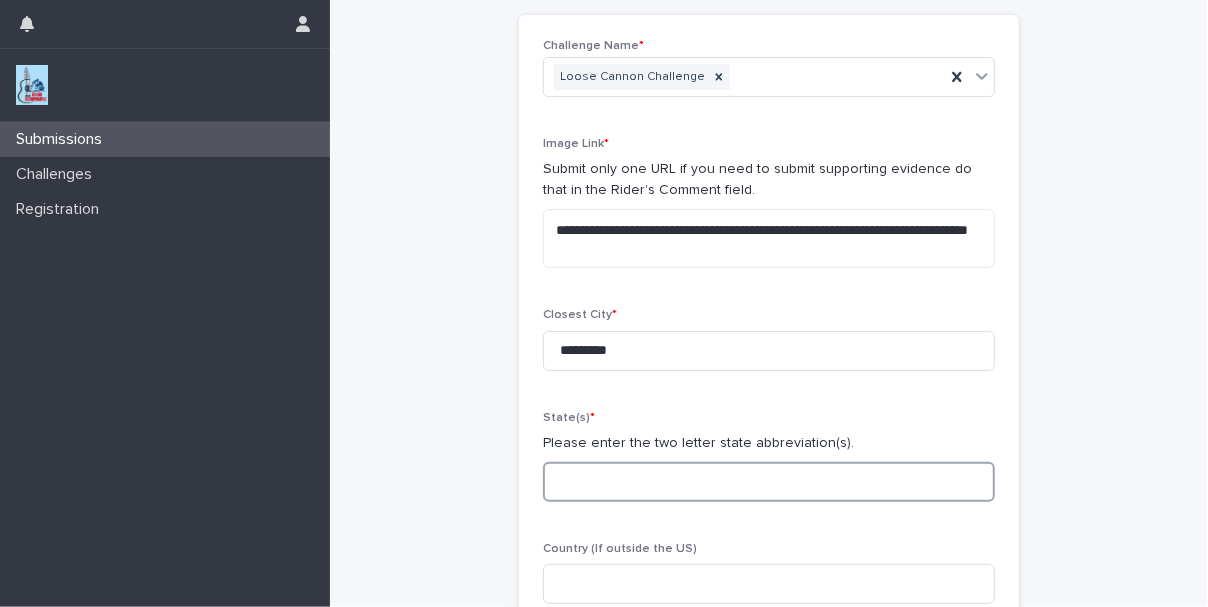 click at bounding box center (769, 482) 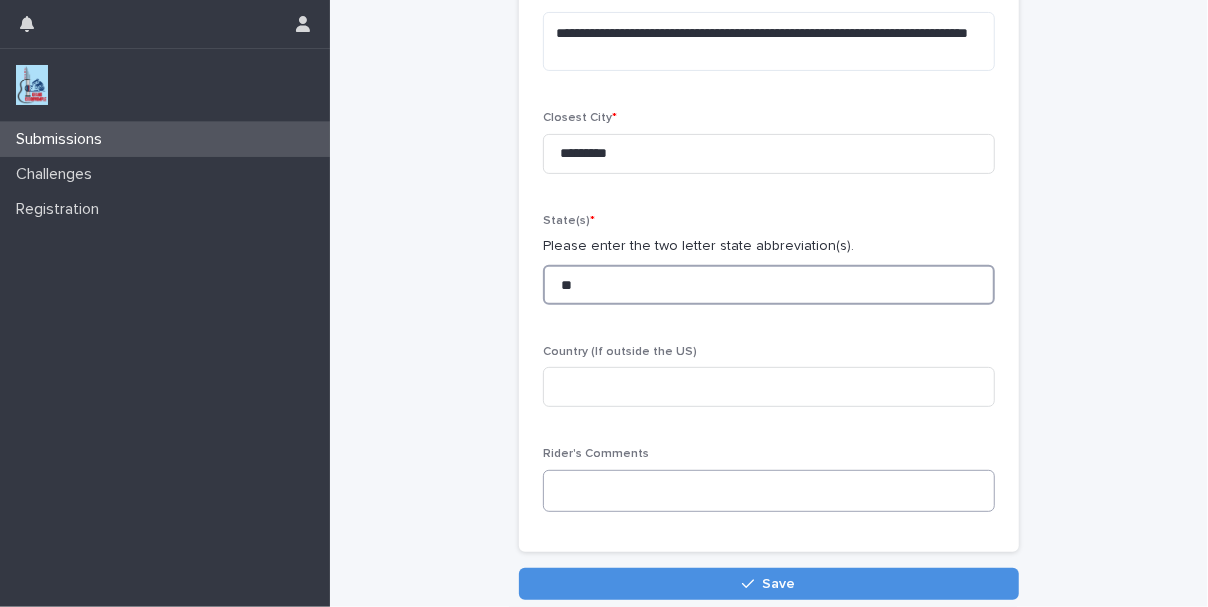 scroll, scrollTop: 300, scrollLeft: 0, axis: vertical 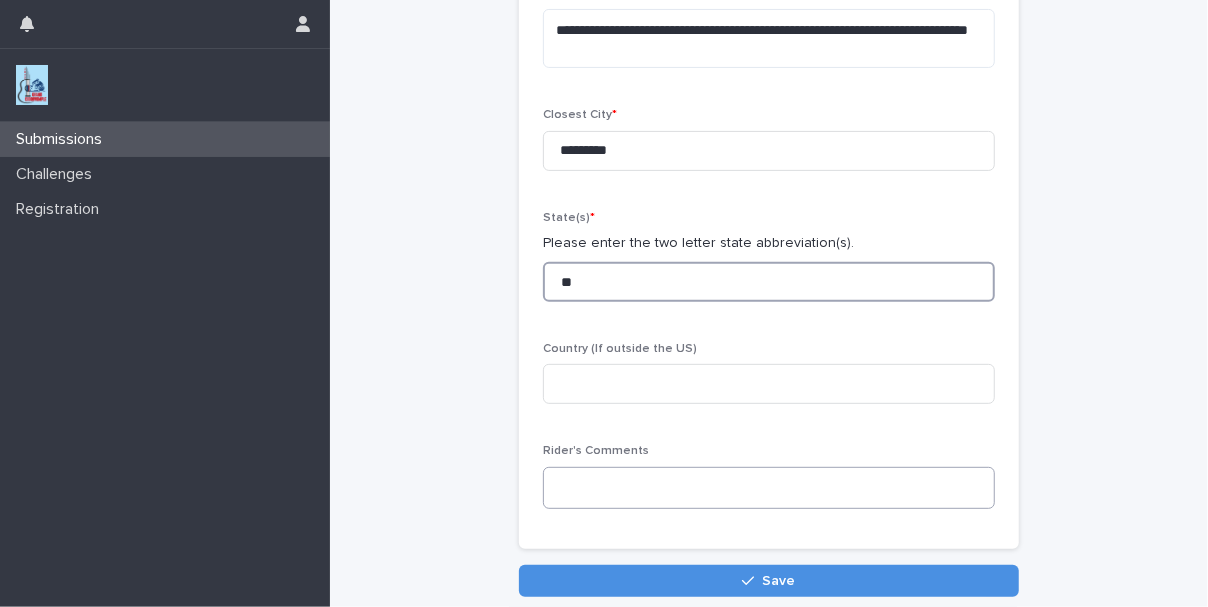 type on "**" 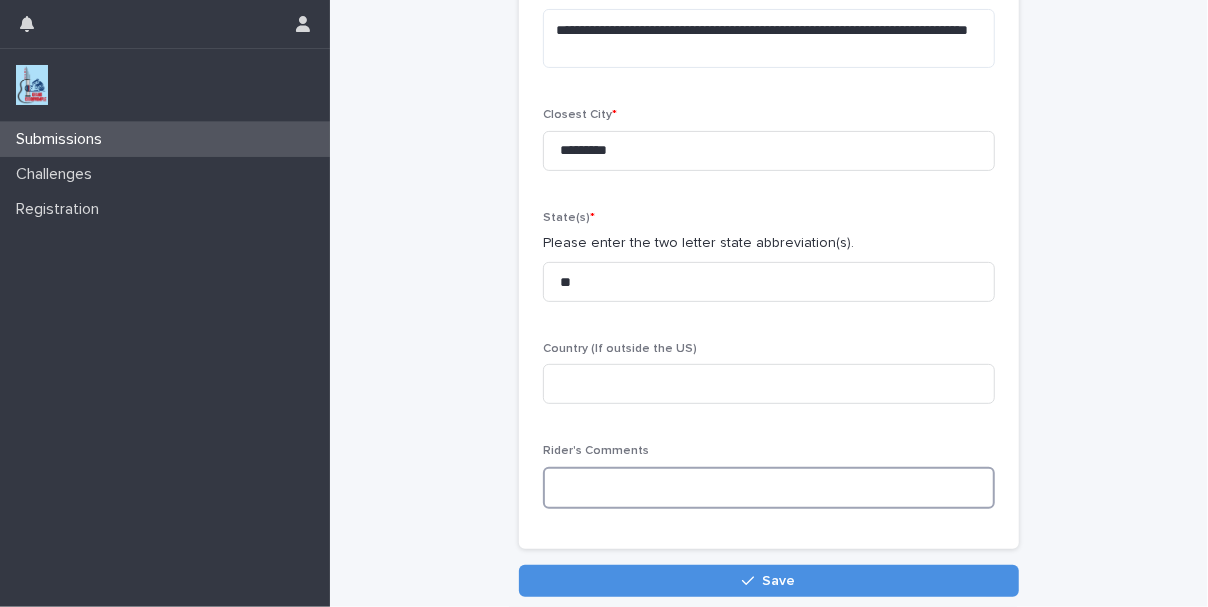 click at bounding box center (769, 488) 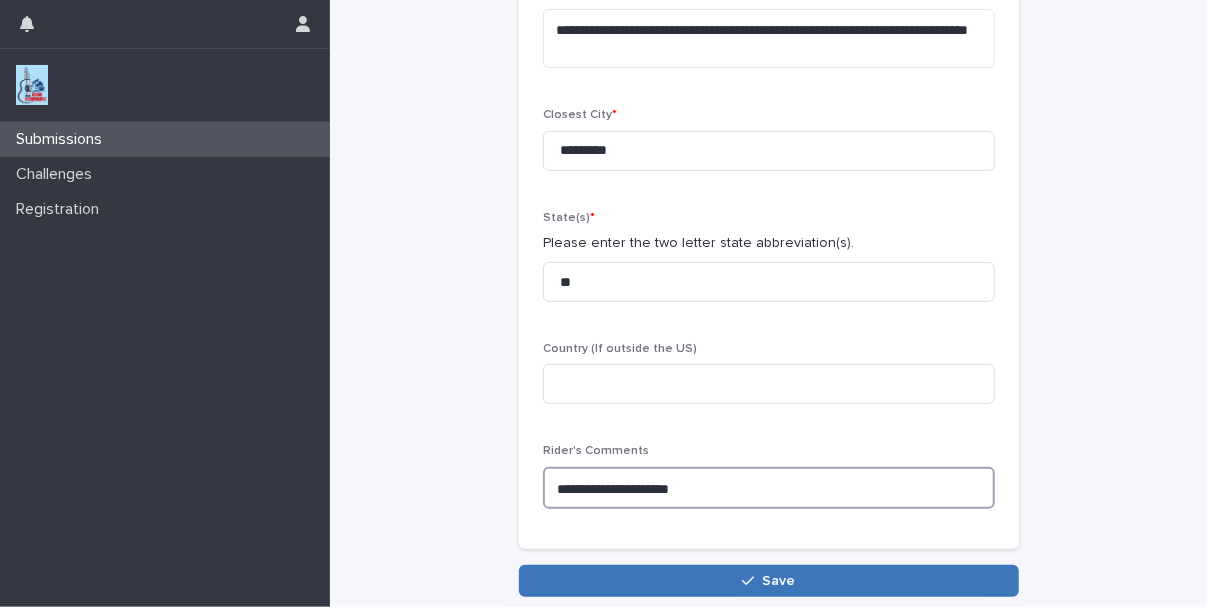type on "**********" 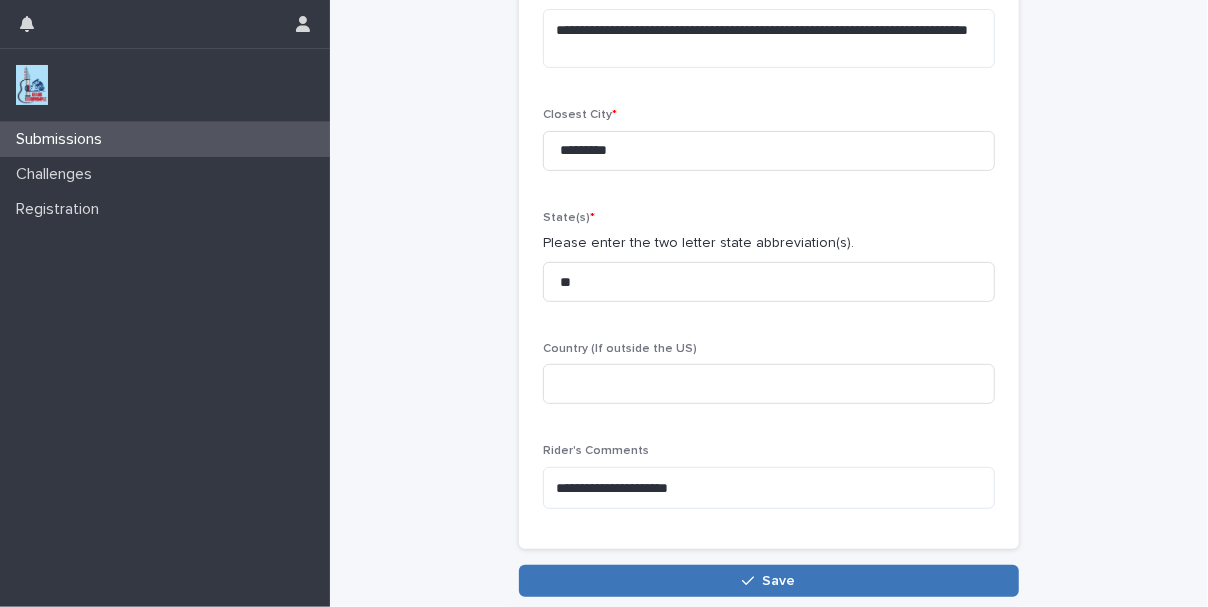 click on "Save" at bounding box center (769, 581) 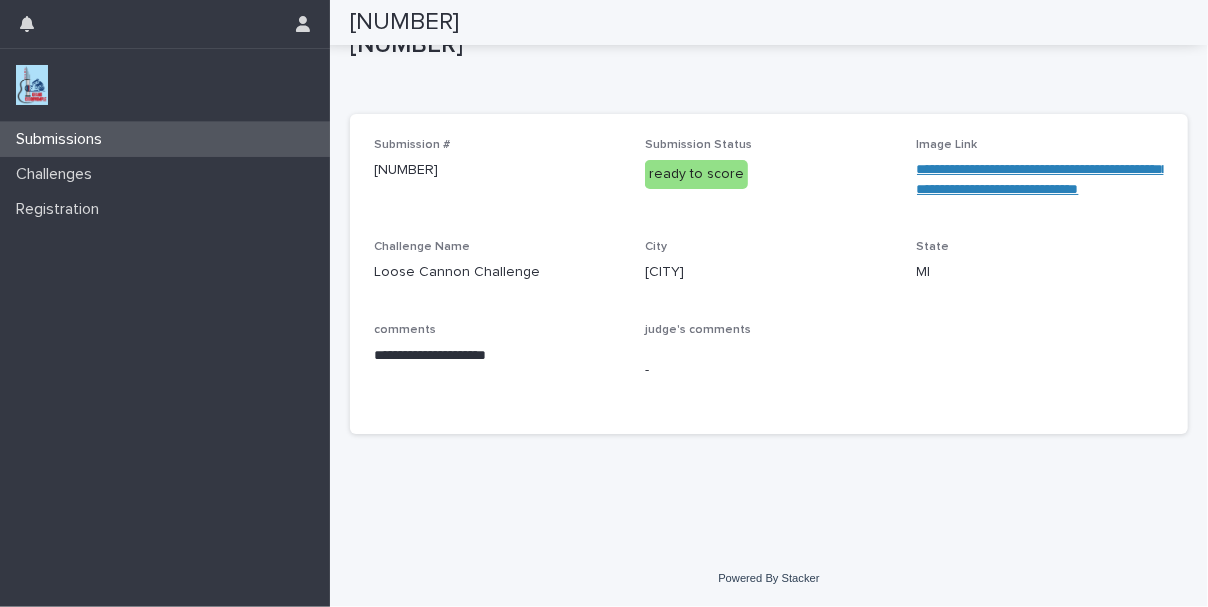 scroll, scrollTop: 51, scrollLeft: 0, axis: vertical 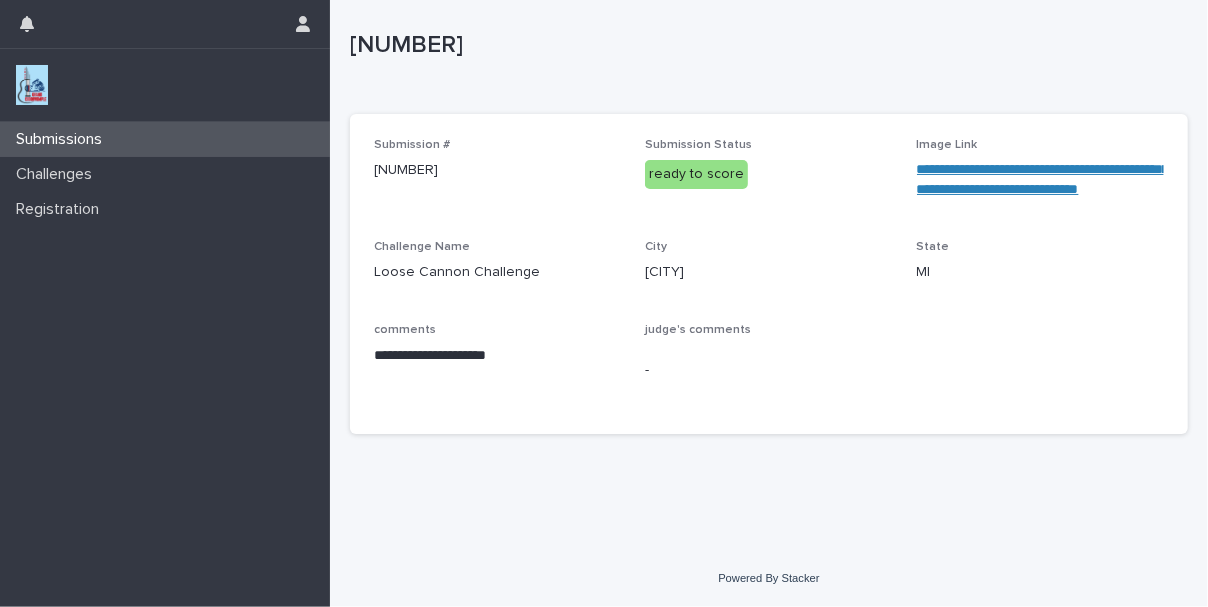 click at bounding box center (32, 85) 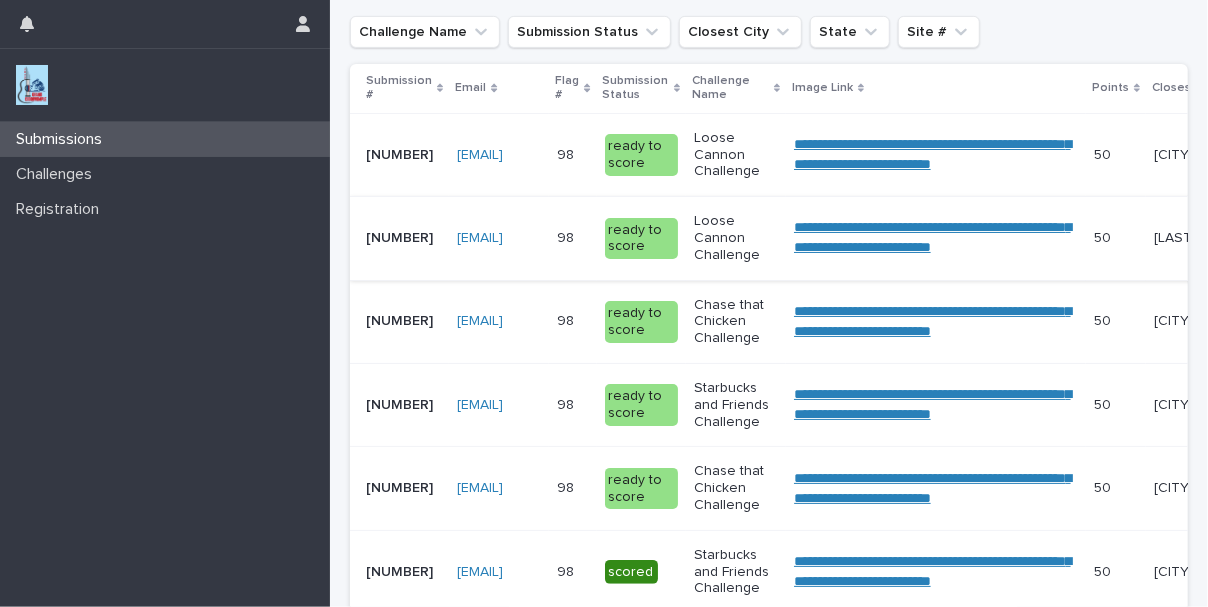 scroll, scrollTop: 500, scrollLeft: 0, axis: vertical 